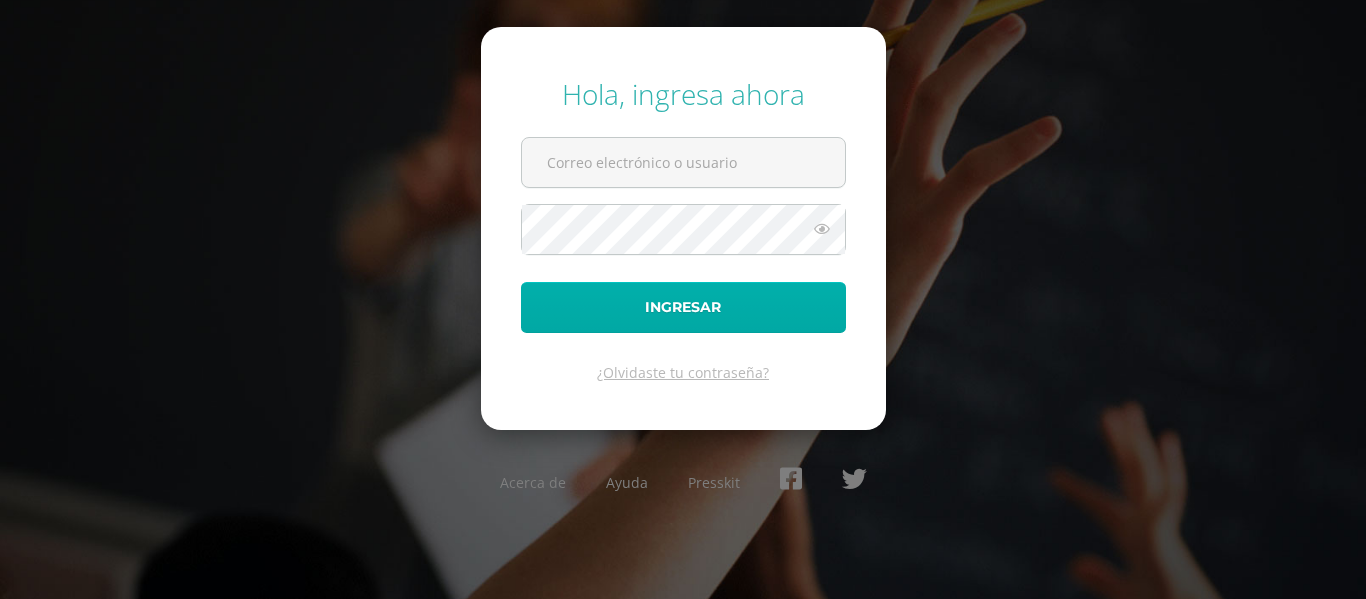 scroll, scrollTop: 0, scrollLeft: 0, axis: both 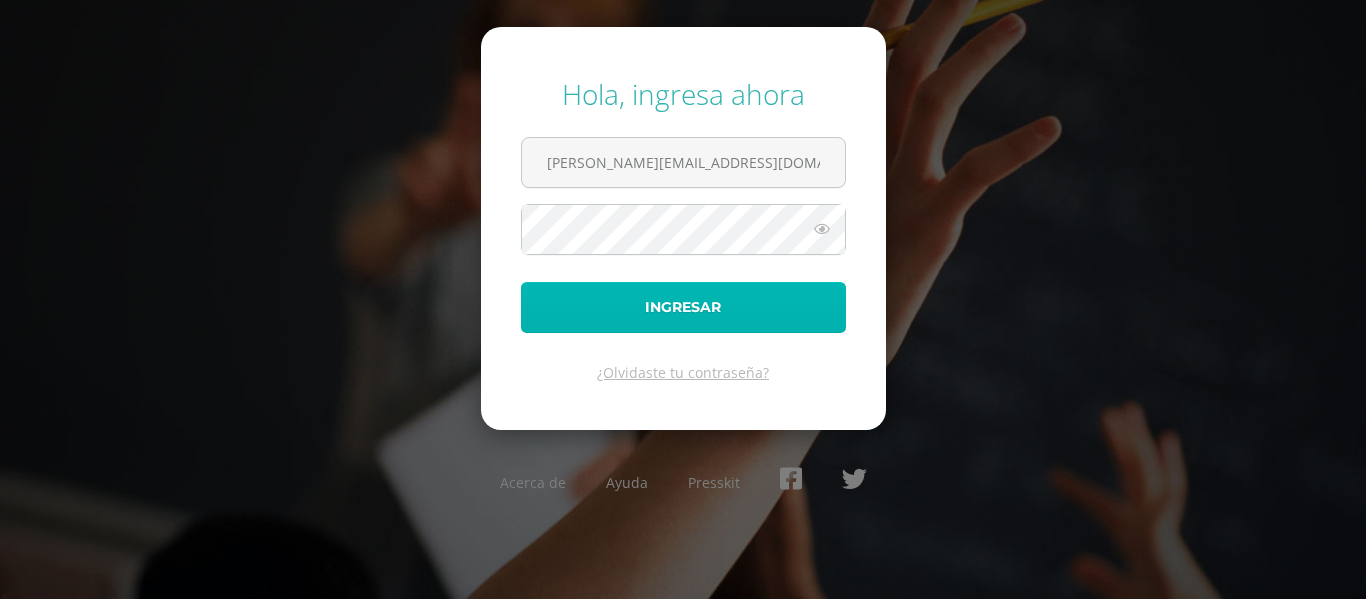 click on "Ingresar" at bounding box center [683, 307] 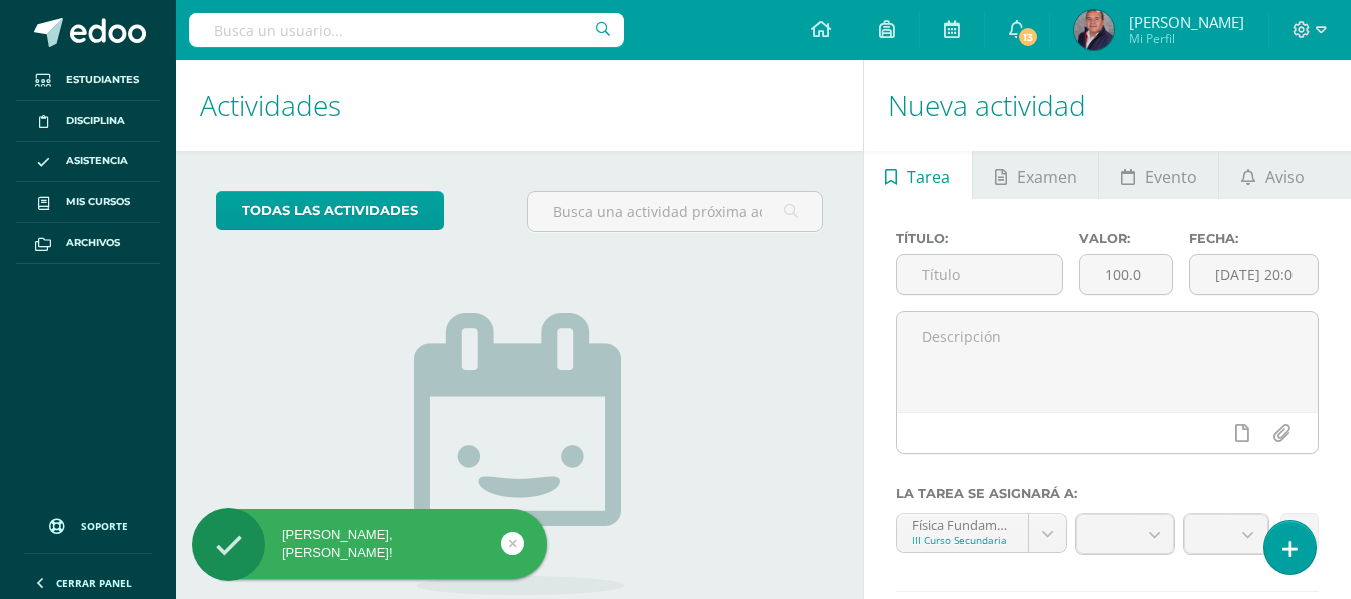 scroll, scrollTop: 0, scrollLeft: 0, axis: both 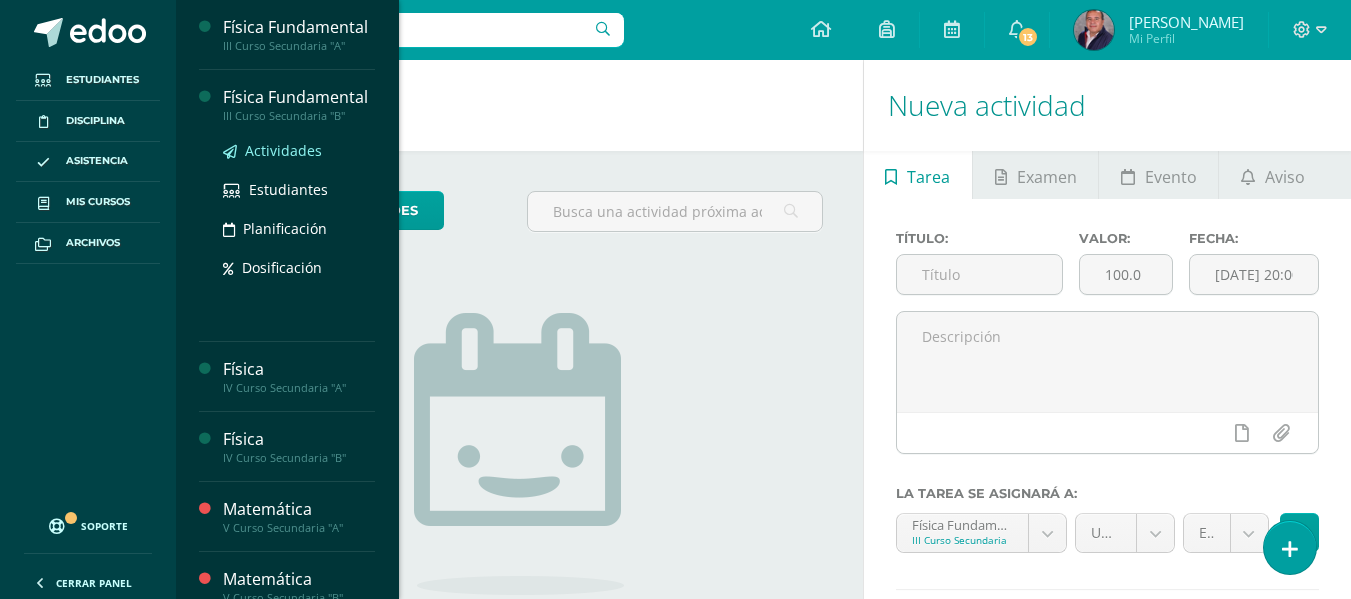 click on "Actividades" at bounding box center (283, 150) 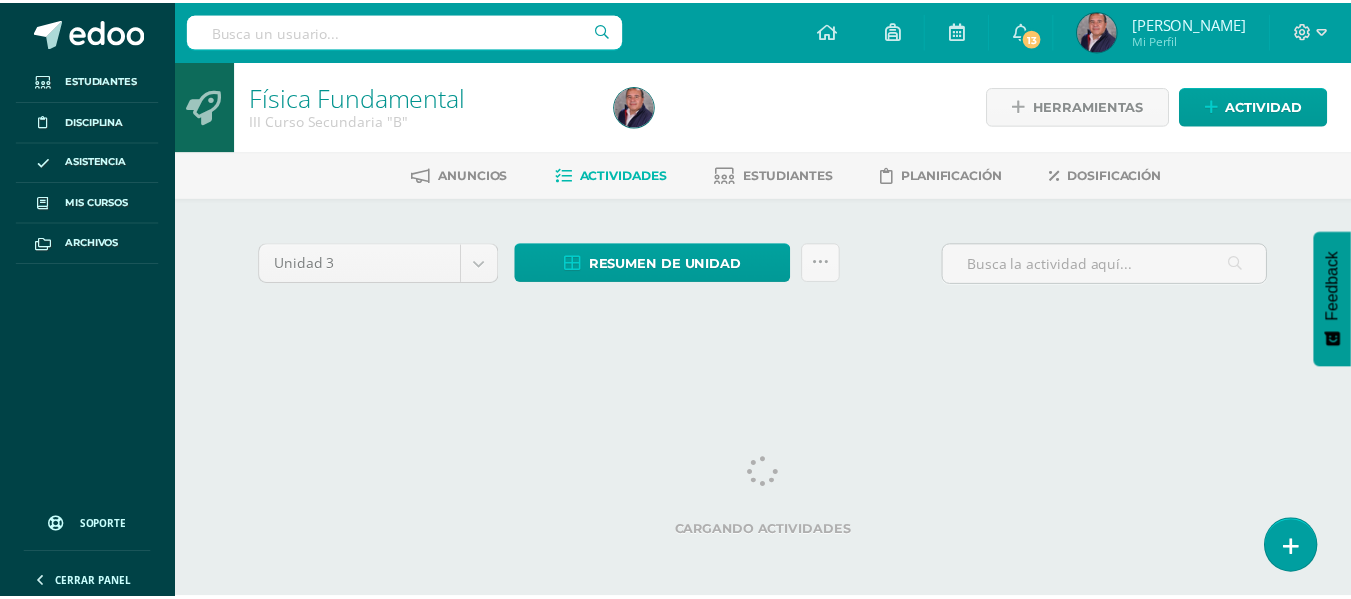 scroll, scrollTop: 0, scrollLeft: 0, axis: both 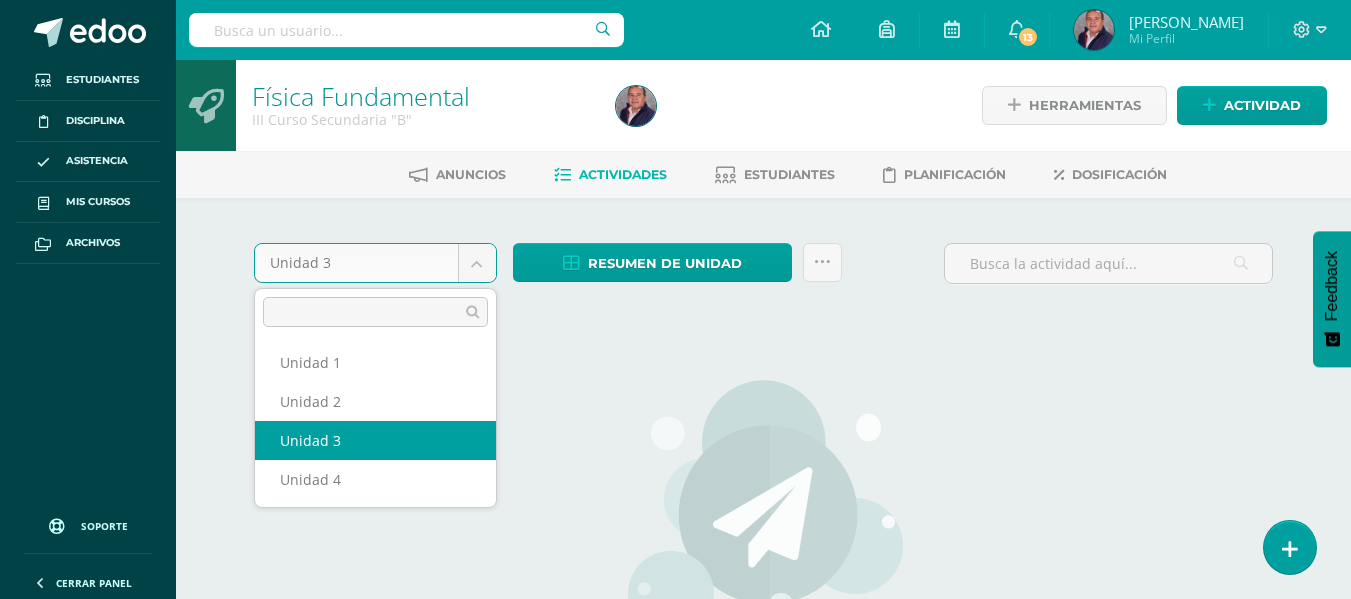click on "Estudiantes Disciplina Asistencia Mis cursos Archivos Soporte
Centro de ayuda
Últimas actualizaciones
10+ Cerrar panel
Física Fundamental
III Curso
Secundaria
"A"
Actividades Estudiantes Planificación Dosificación
Física Fundamental
III Curso
Secundaria
"B"
Actividades Estudiantes Planificación Dosificación
Física
IV Curso
Secundaria
"A"
Actividades Estudiantes Planificación Dosificación
Física
Actividades Estudiantes Planificación Dosificación 13 1" at bounding box center [675, 432] 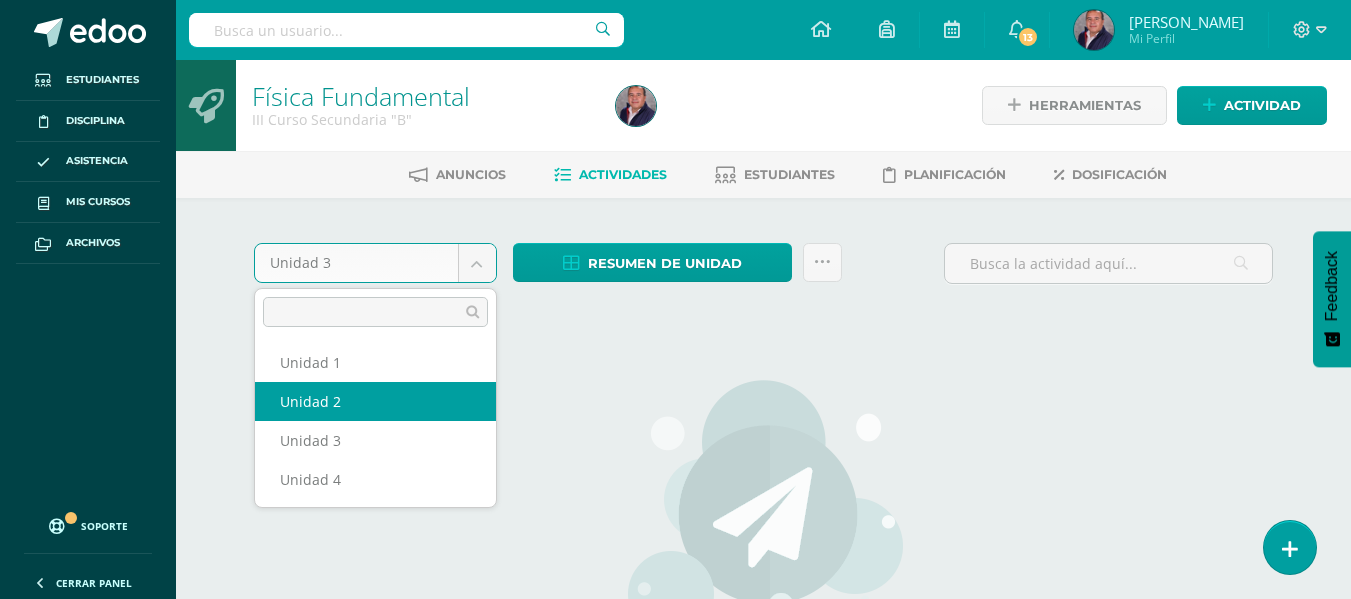 select on "Unidad 2" 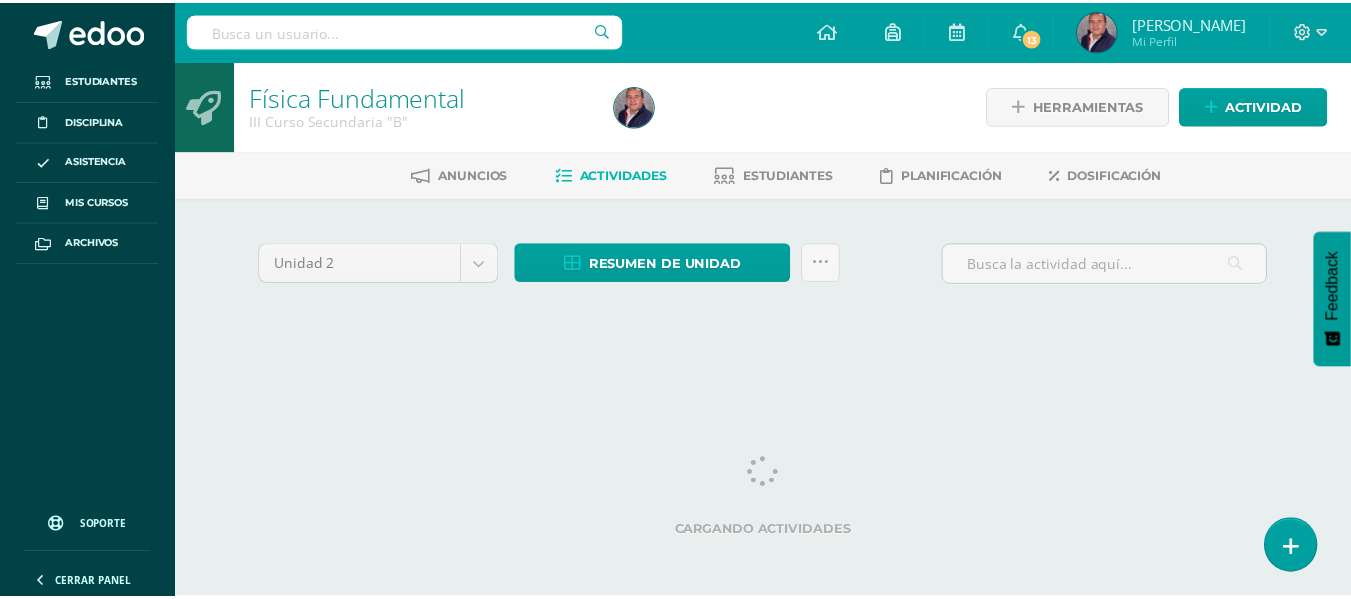 scroll, scrollTop: 0, scrollLeft: 0, axis: both 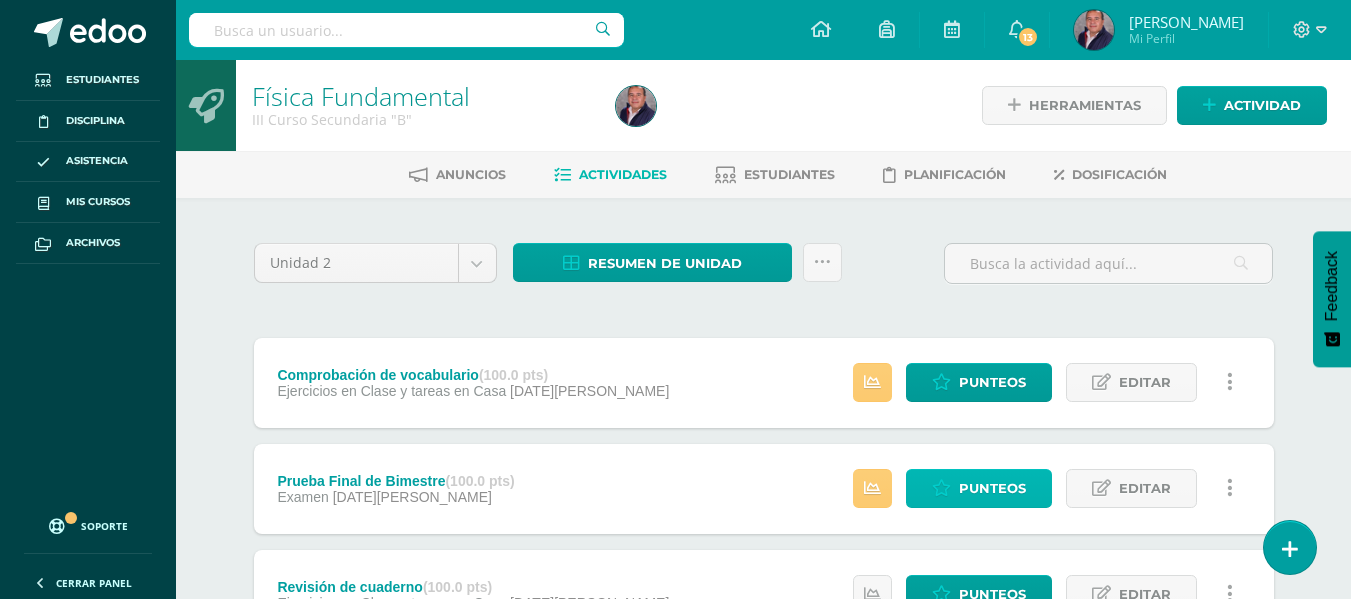 click on "Punteos" at bounding box center (992, 488) 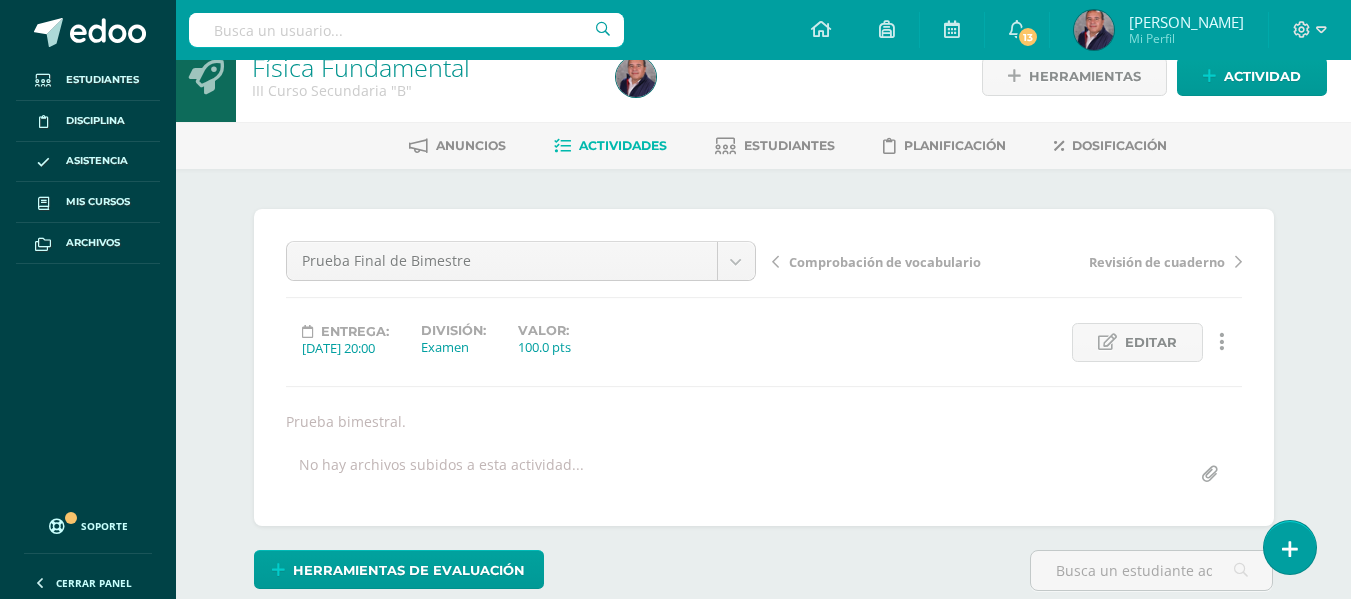 scroll, scrollTop: 30, scrollLeft: 0, axis: vertical 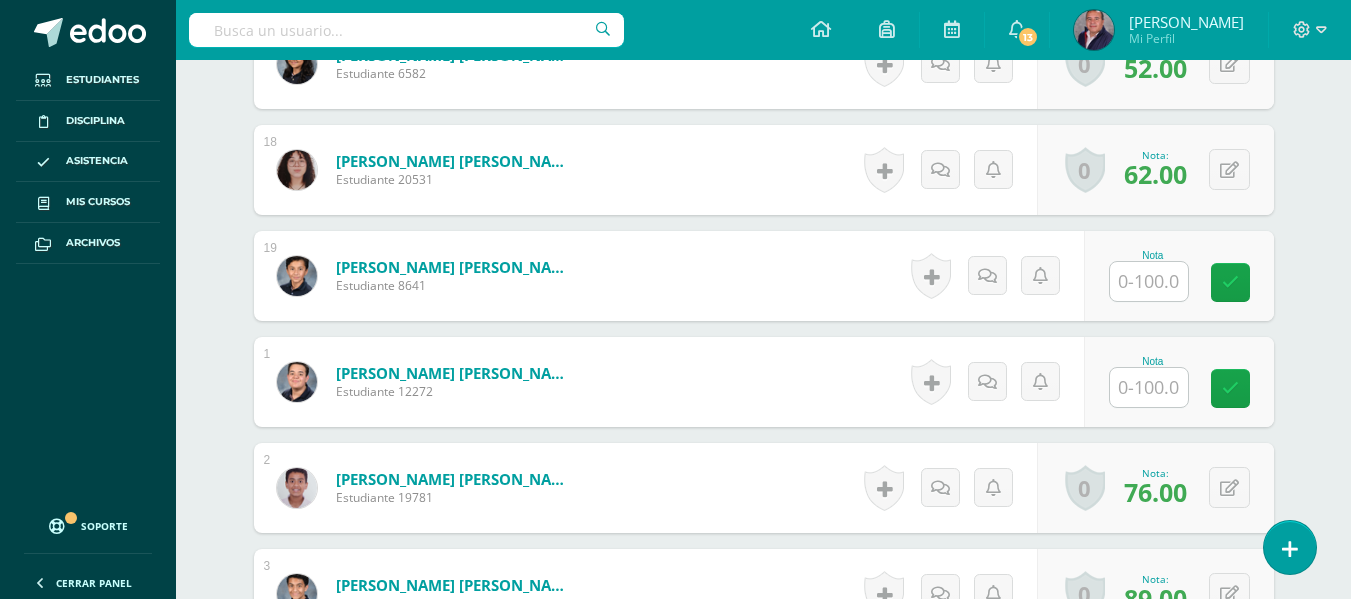type 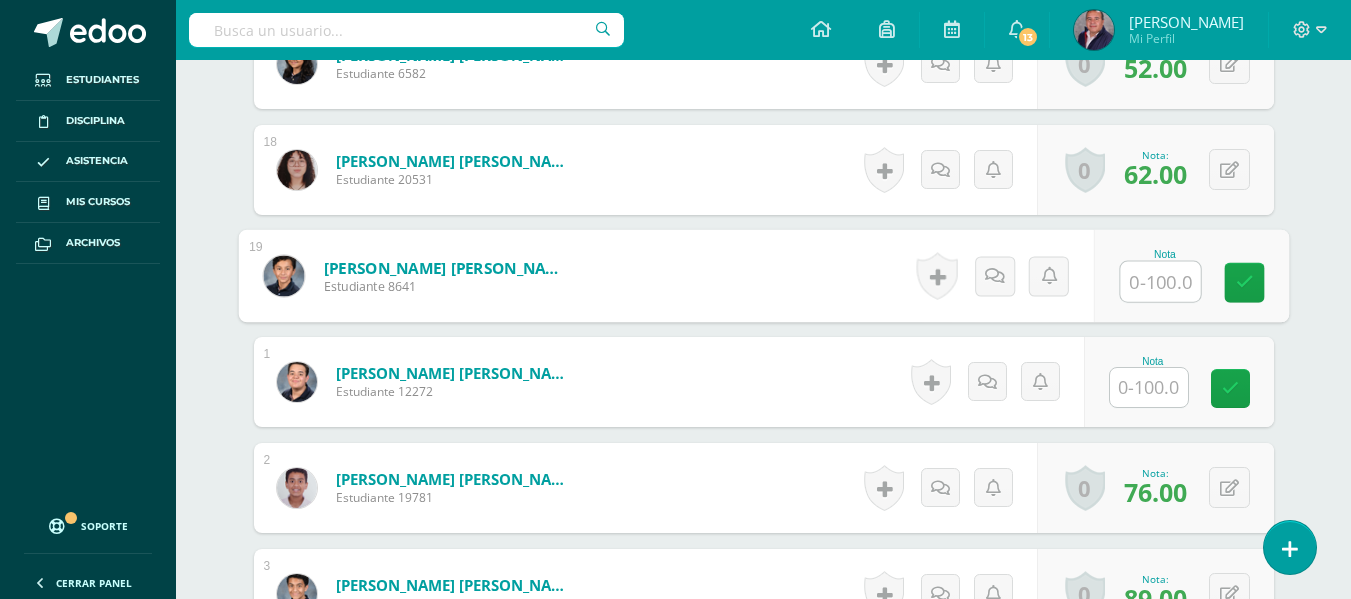click at bounding box center (1160, 282) 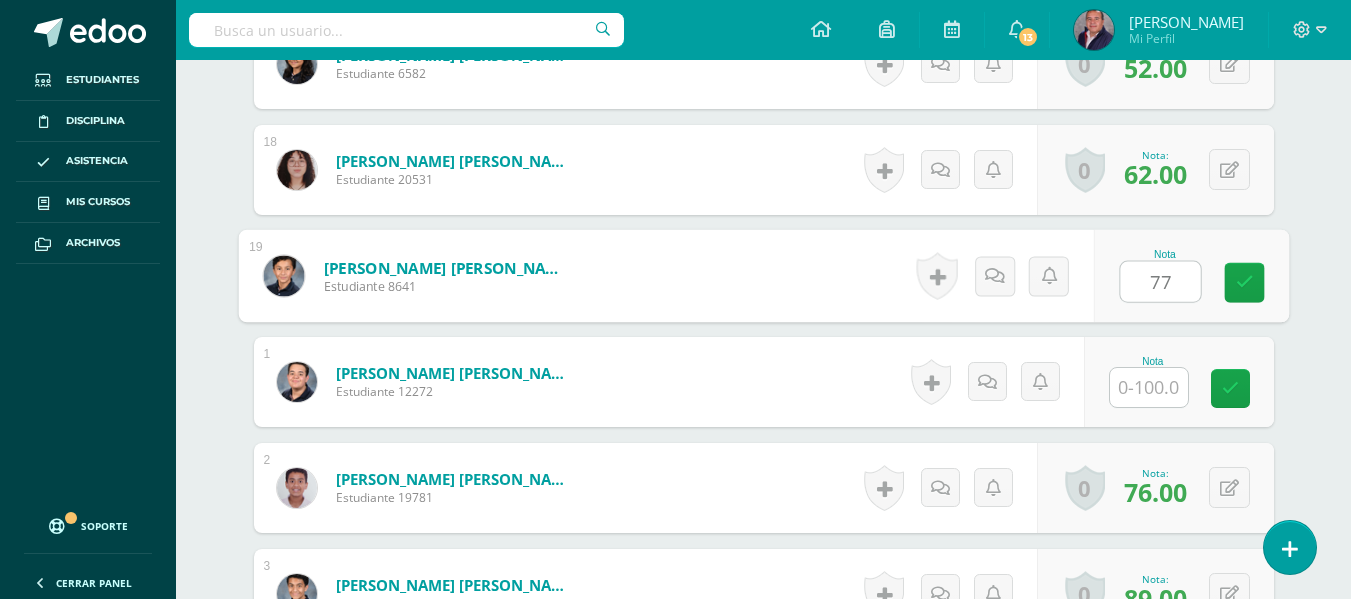 type on "77" 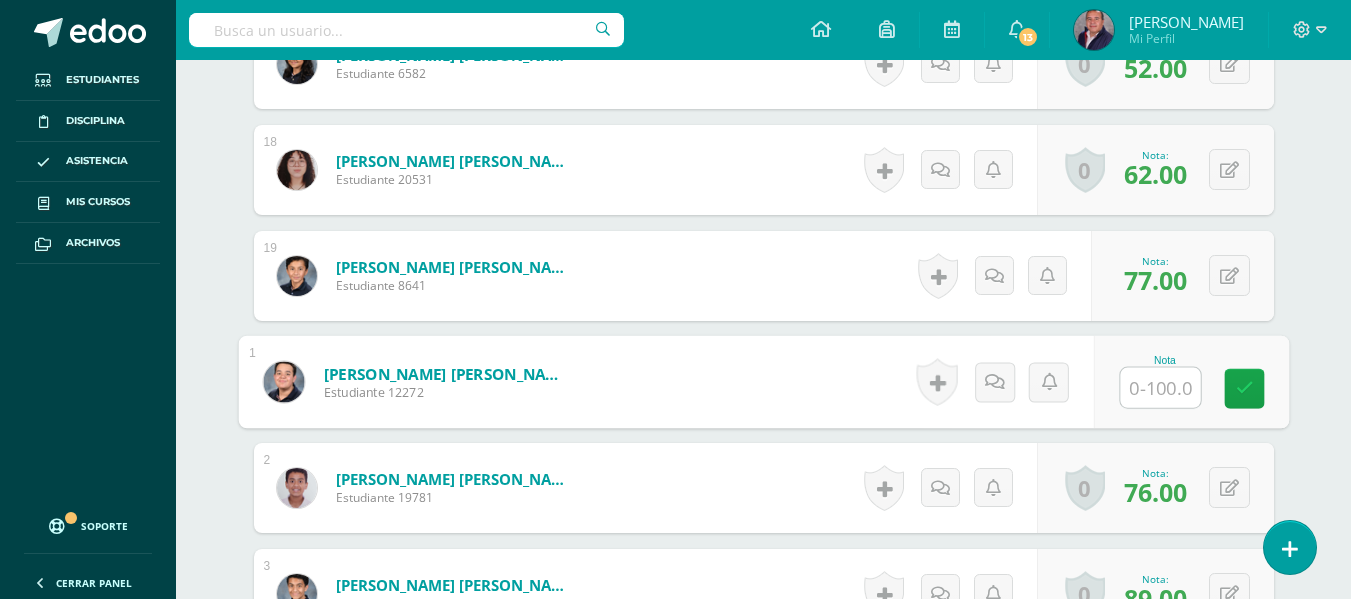click at bounding box center (1160, 388) 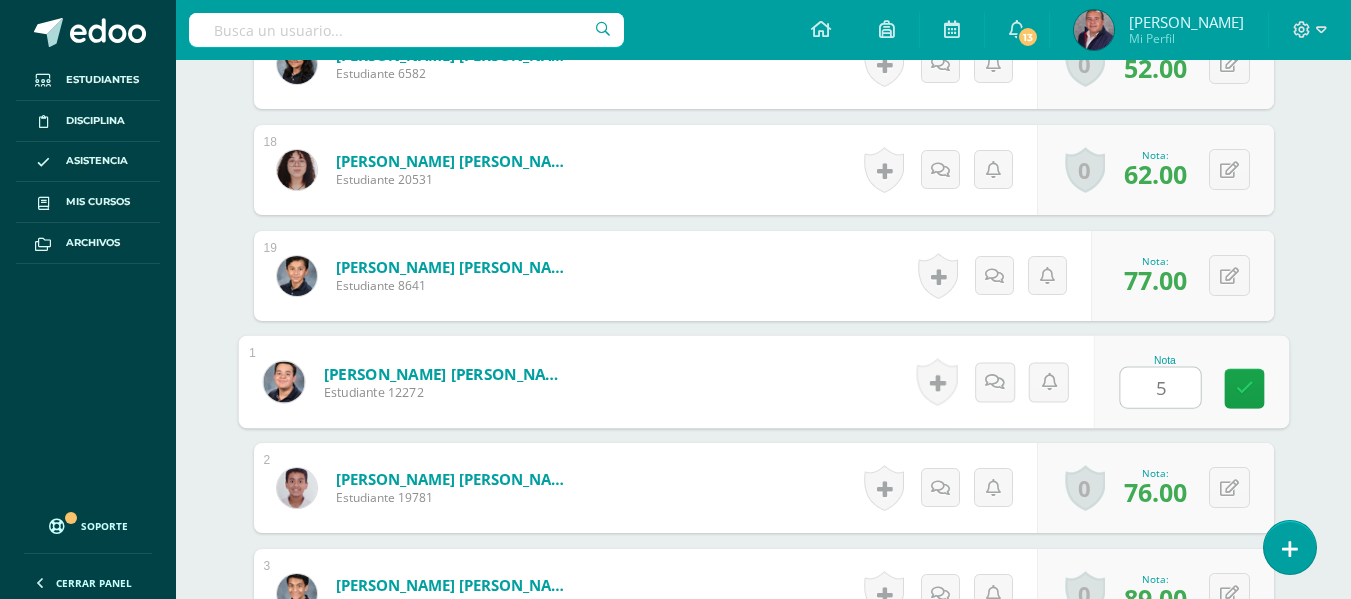 type on "53" 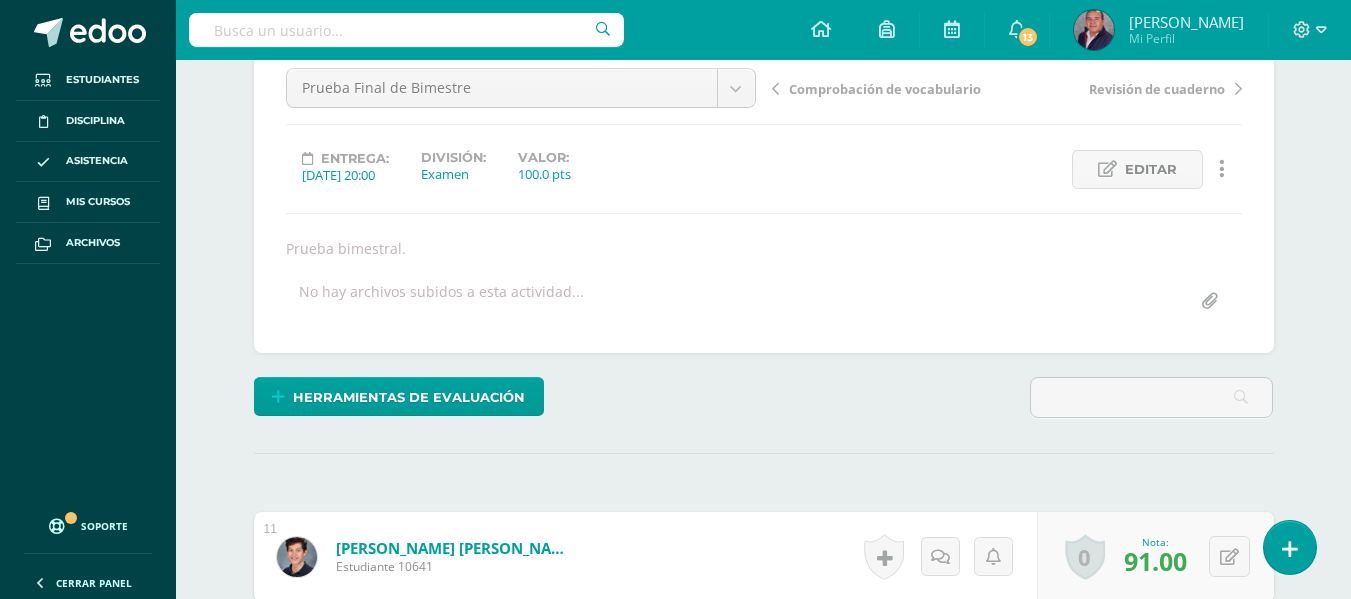 scroll, scrollTop: 0, scrollLeft: 0, axis: both 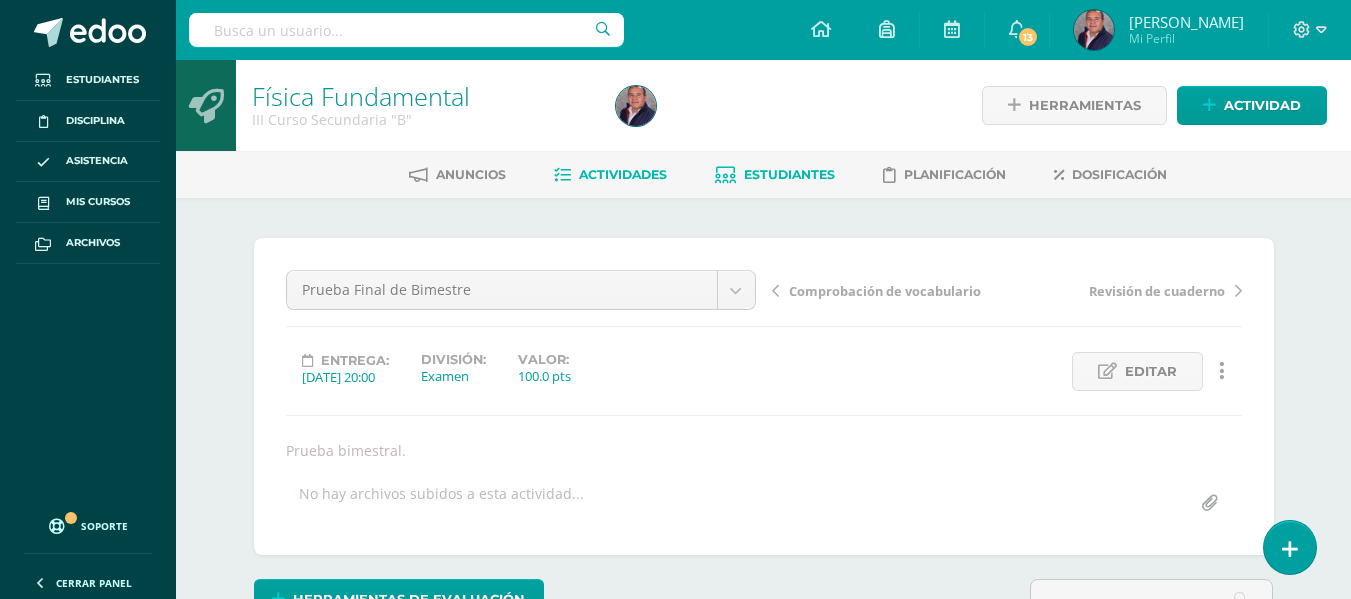 click on "Estudiantes" at bounding box center [789, 174] 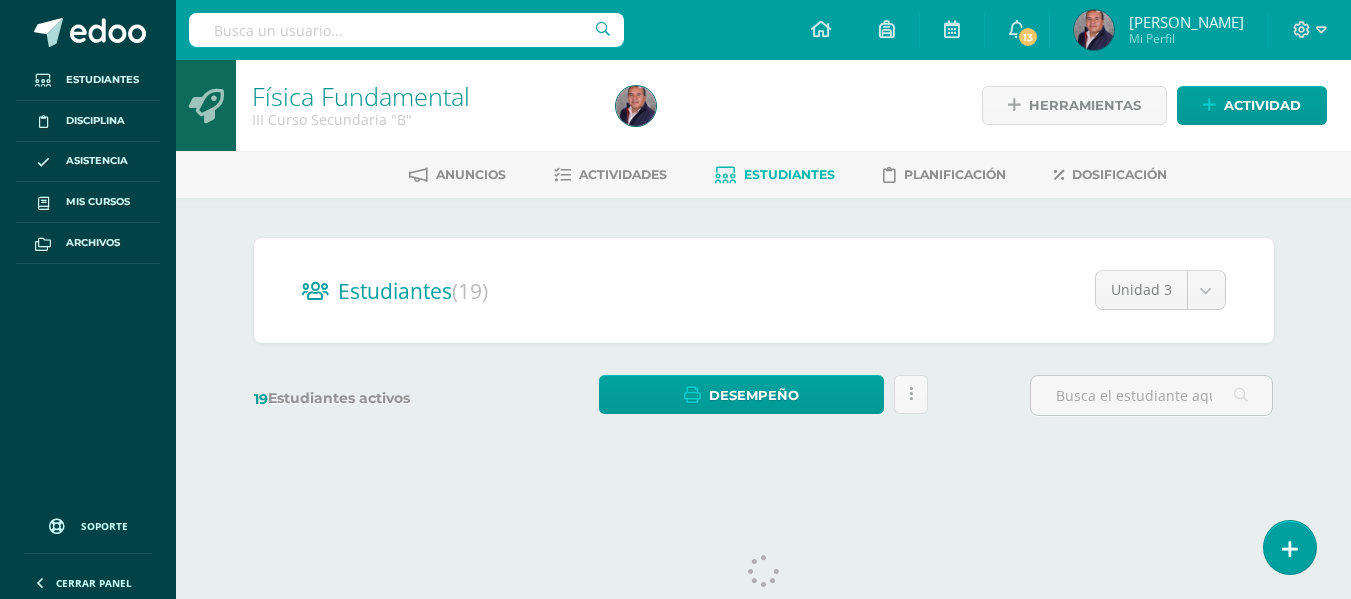 scroll, scrollTop: 0, scrollLeft: 0, axis: both 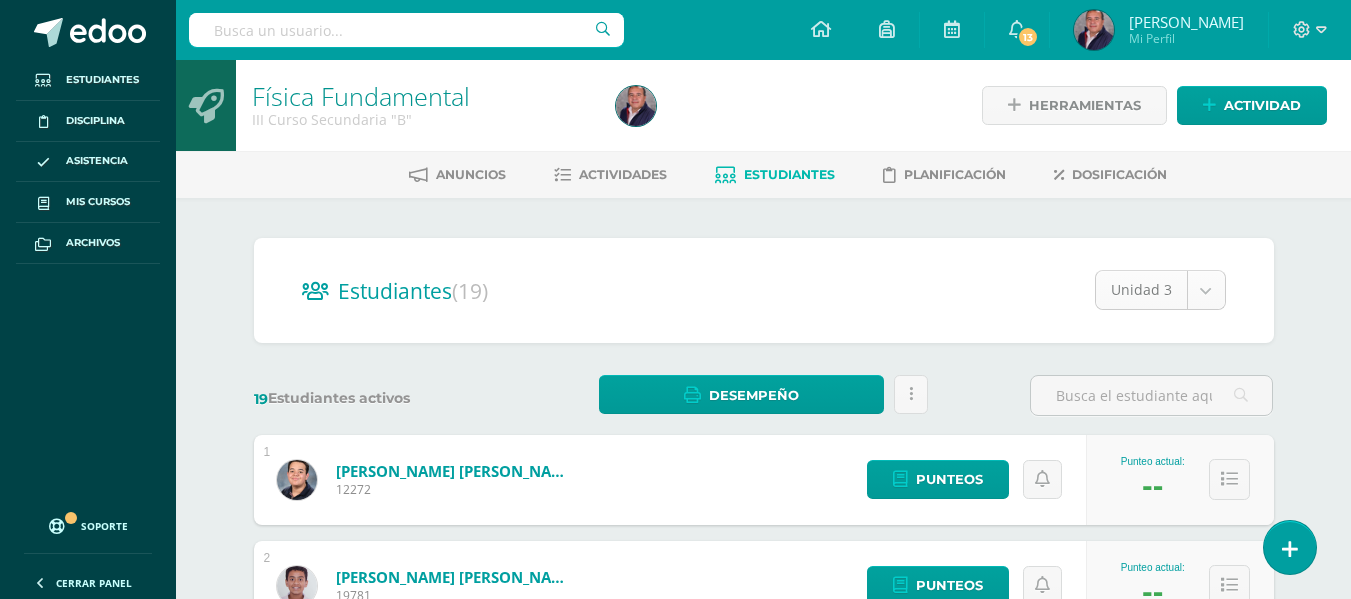 click on "Estudiantes Disciplina Asistencia Mis cursos Archivos Soporte
Centro de ayuda
Últimas actualizaciones
10+ Cerrar panel
Física Fundamental
III Curso
Secundaria
"A"
Actividades Estudiantes Planificación Dosificación
Física Fundamental
III Curso
Secundaria
"B"
Actividades Estudiantes Planificación Dosificación
Física
IV Curso
Secundaria
"A"
Actividades Estudiantes Planificación Dosificación
Física
Actividades Estudiantes Planificación Dosificación 13 1" at bounding box center (675, 802) 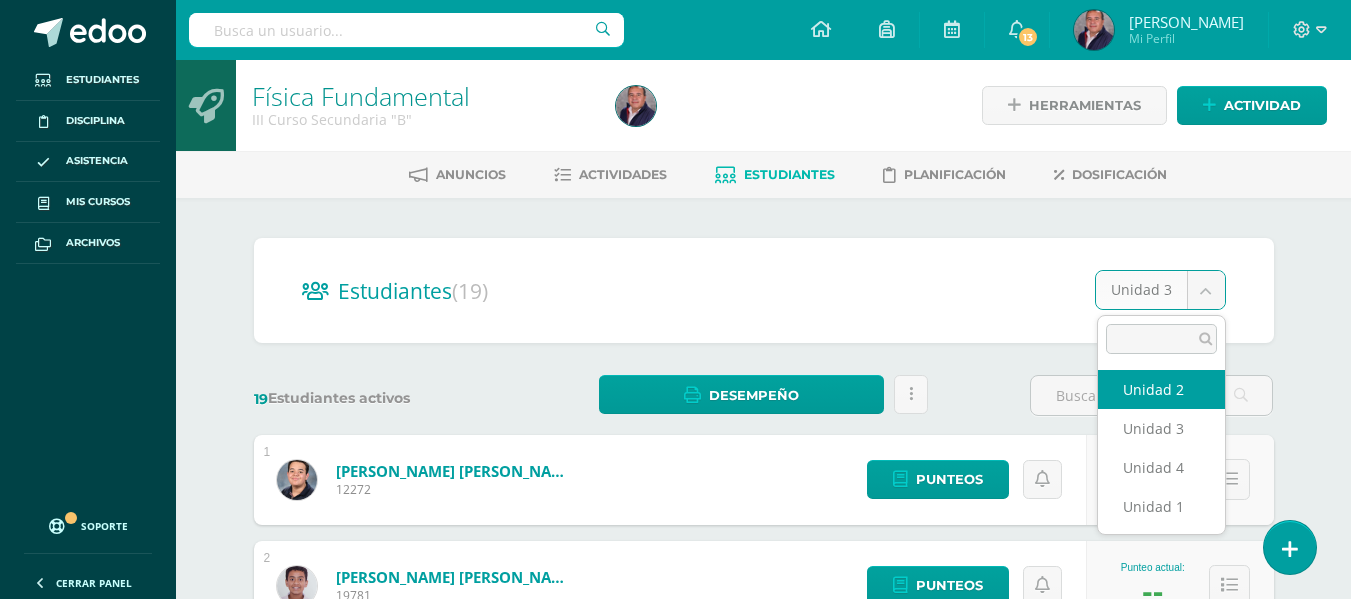 select on "/dashboard/teacher/section/4912/students/?unit=208587" 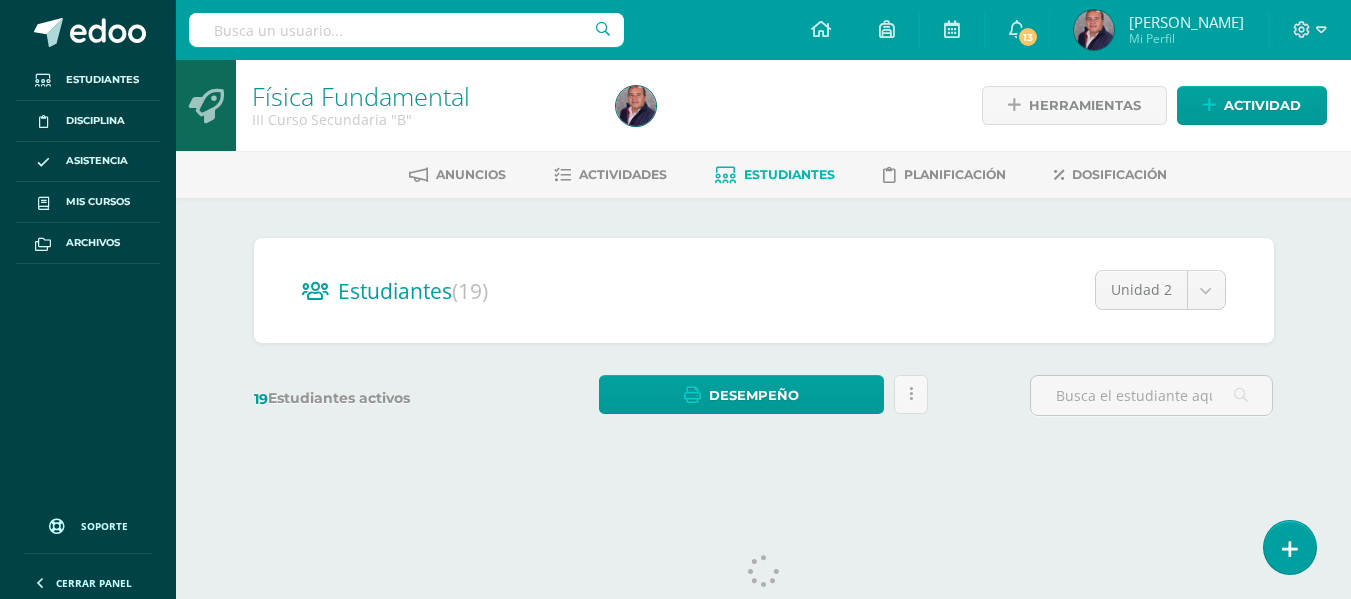 scroll, scrollTop: 0, scrollLeft: 0, axis: both 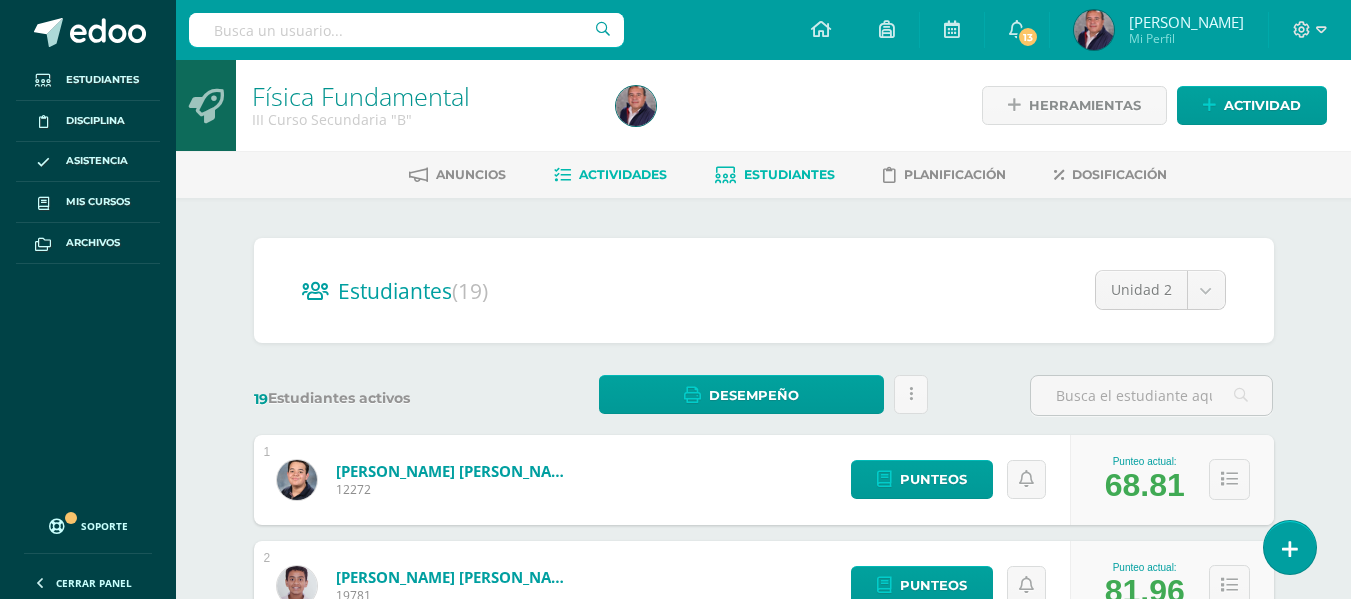 click on "Actividades" at bounding box center (623, 174) 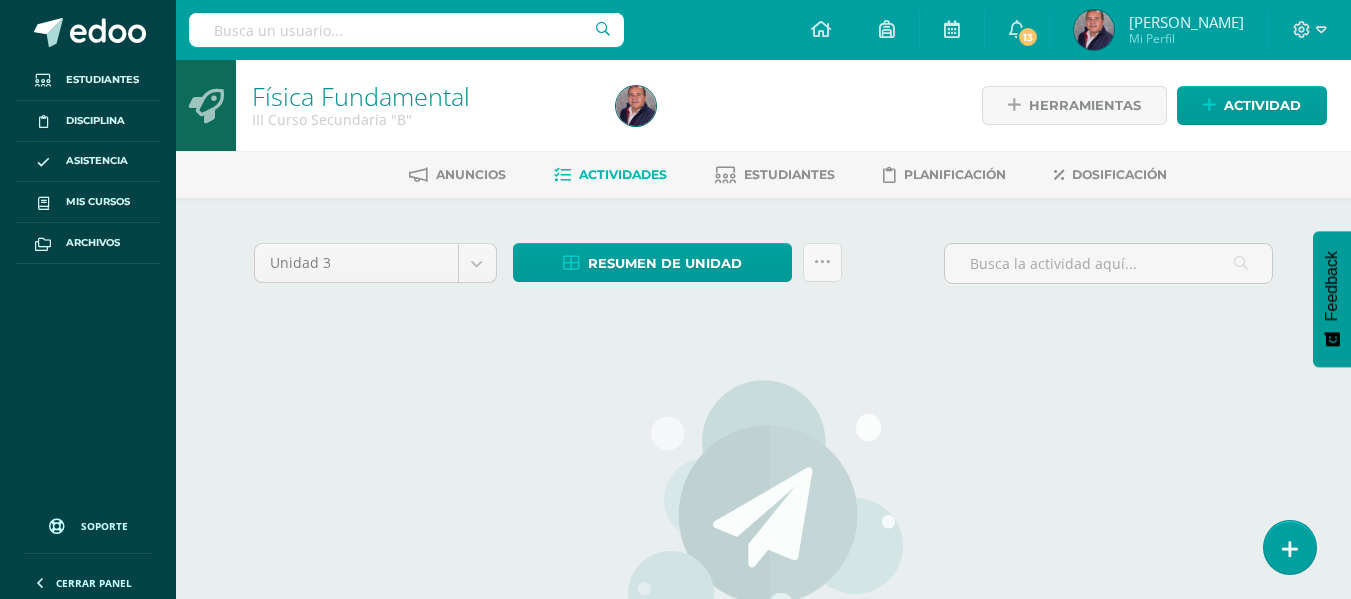 scroll, scrollTop: 0, scrollLeft: 0, axis: both 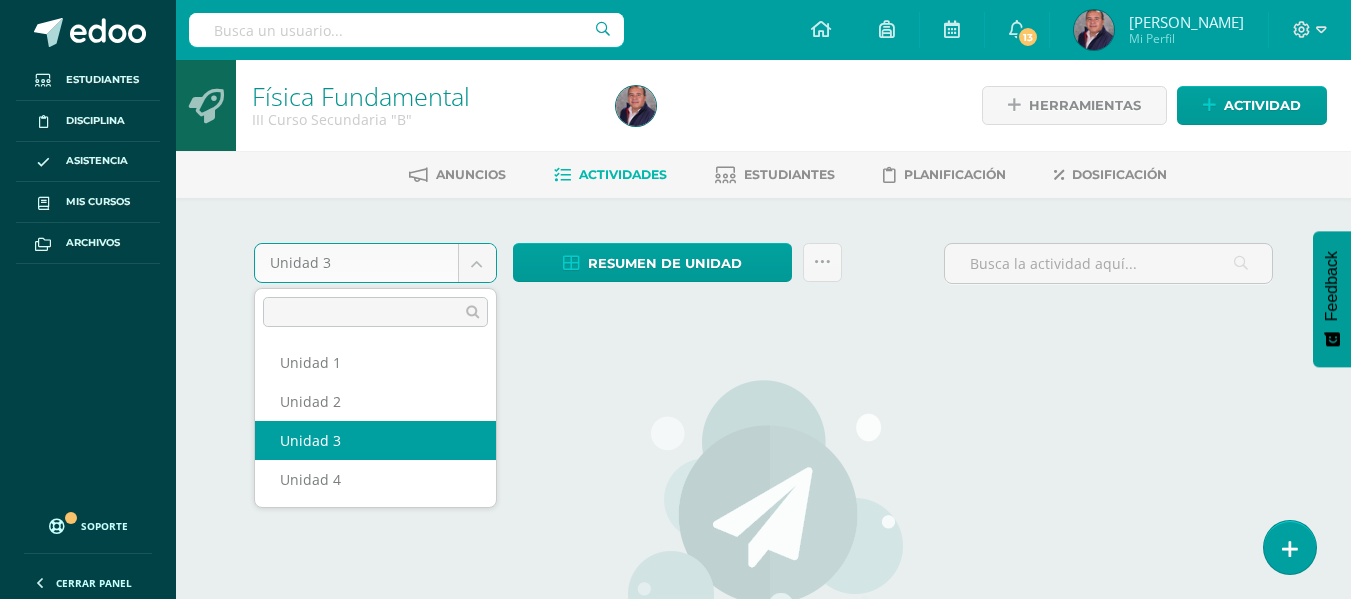 click on "Estudiantes Disciplina Asistencia Mis cursos Archivos Soporte
Centro de ayuda
Últimas actualizaciones
10+ Cerrar panel
Física Fundamental
III Curso
Secundaria
"A"
Actividades Estudiantes Planificación Dosificación
Física Fundamental
III Curso
Secundaria
"B"
Actividades Estudiantes Planificación Dosificación
Física
IV Curso
Secundaria
"A"
Actividades Estudiantes Planificación Dosificación
Física
Actividades Estudiantes Planificación Dosificación 13 1" at bounding box center (675, 432) 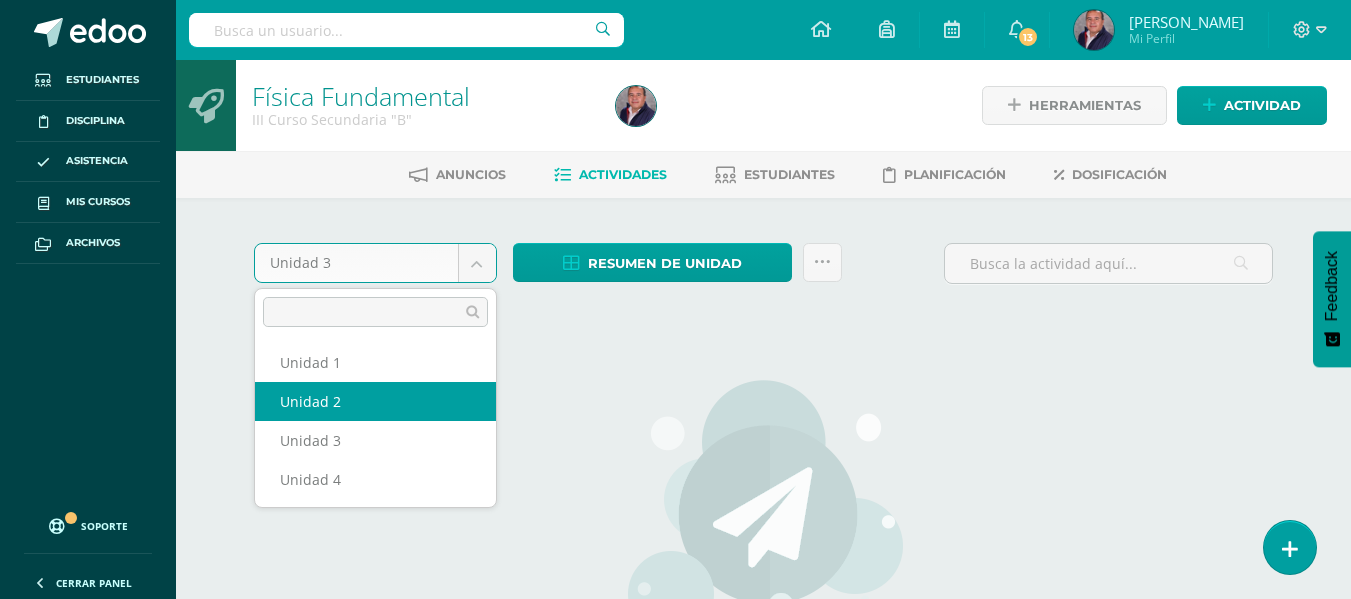 select on "Unidad 2" 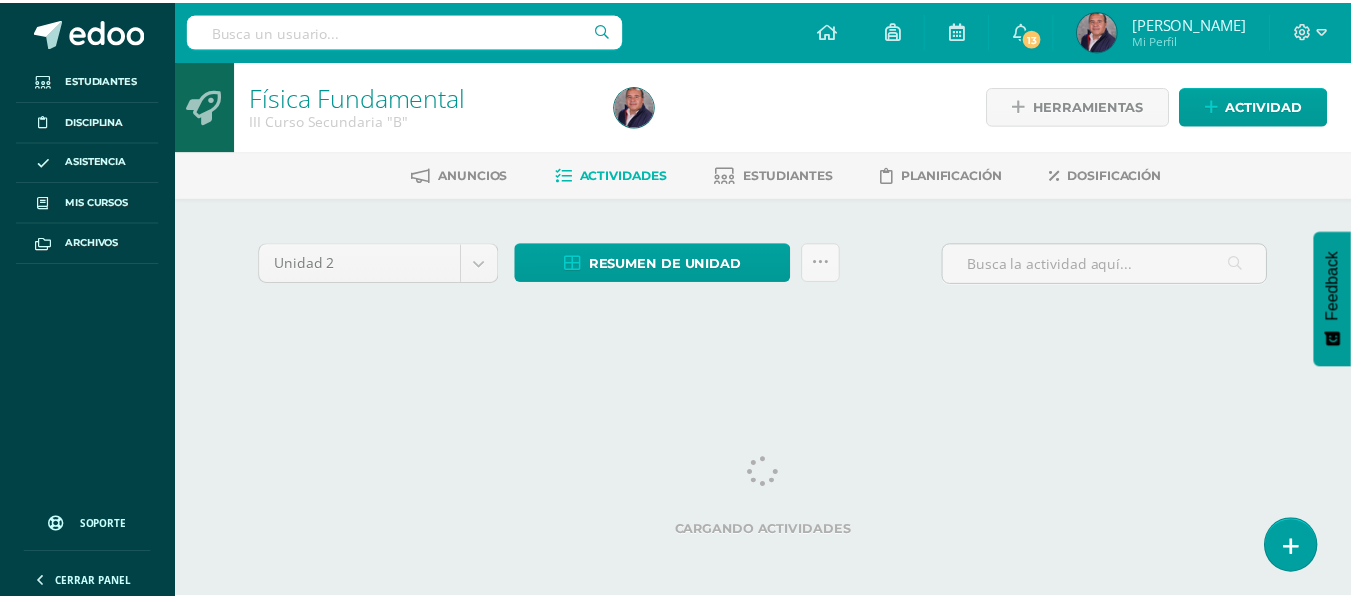 scroll, scrollTop: 0, scrollLeft: 0, axis: both 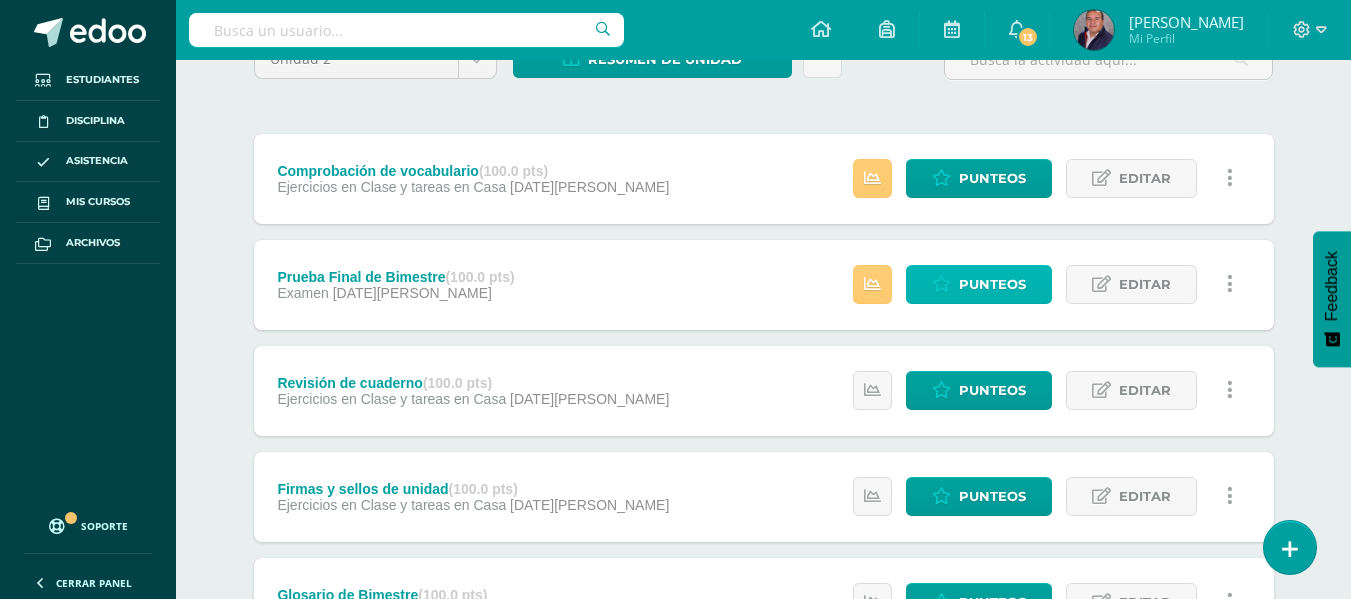 click on "Punteos" at bounding box center (992, 284) 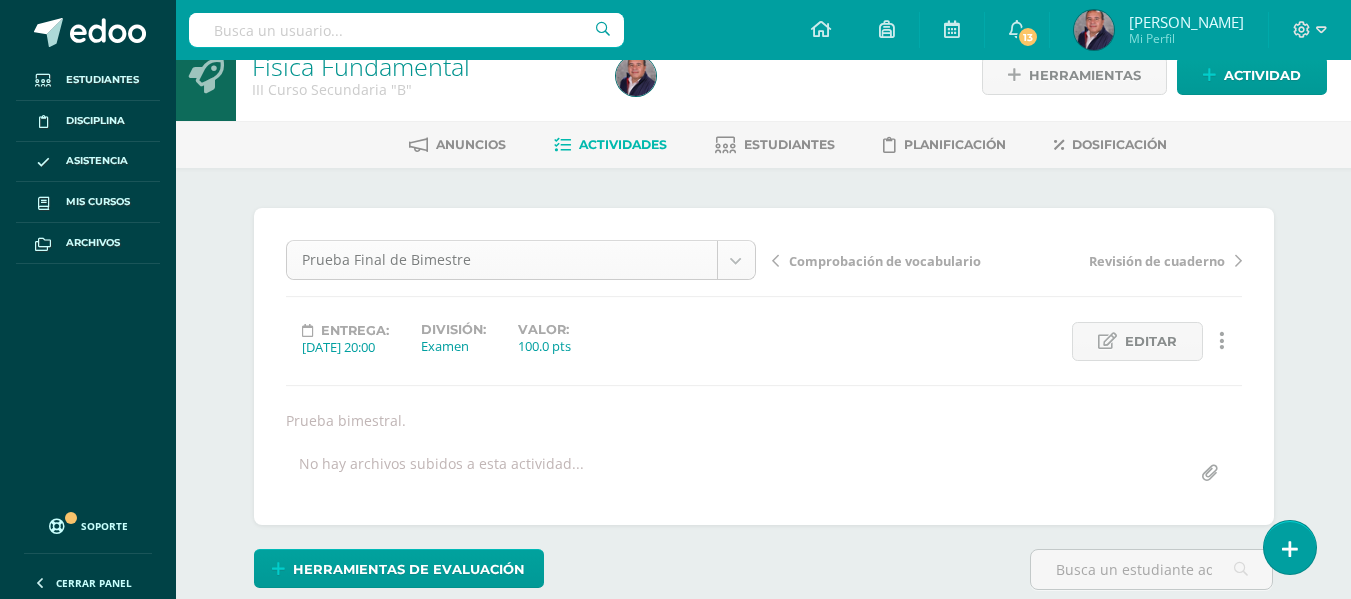 scroll, scrollTop: 31, scrollLeft: 0, axis: vertical 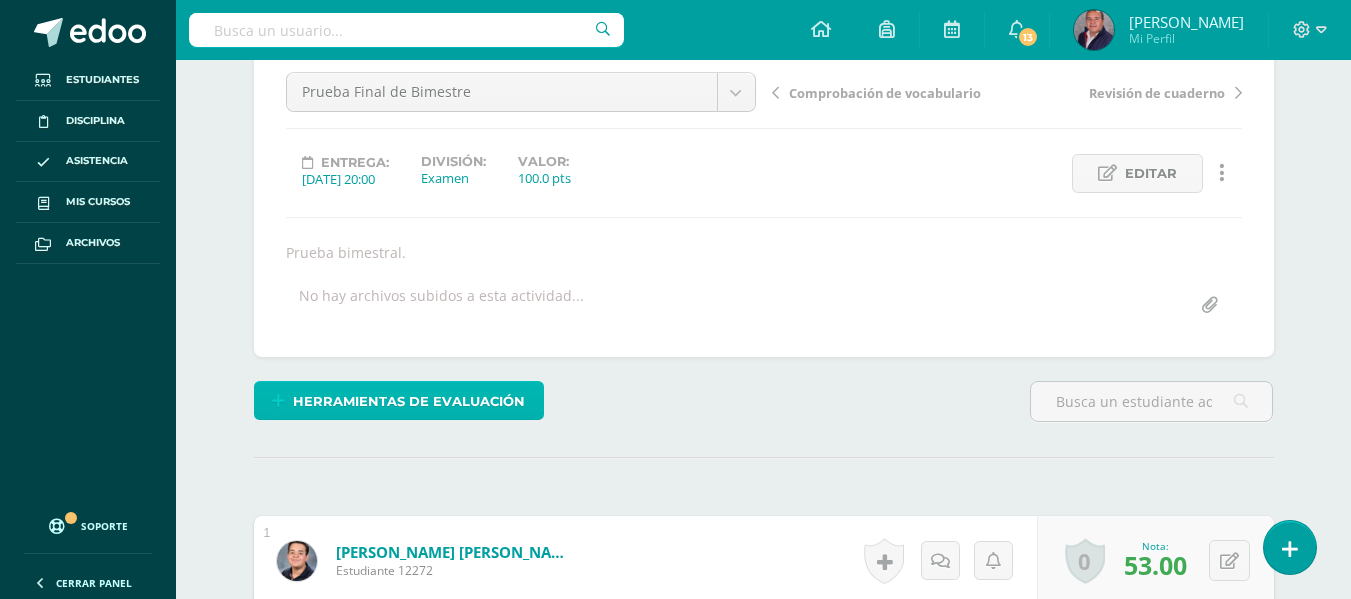 click on "Herramientas de evaluación" at bounding box center [409, 401] 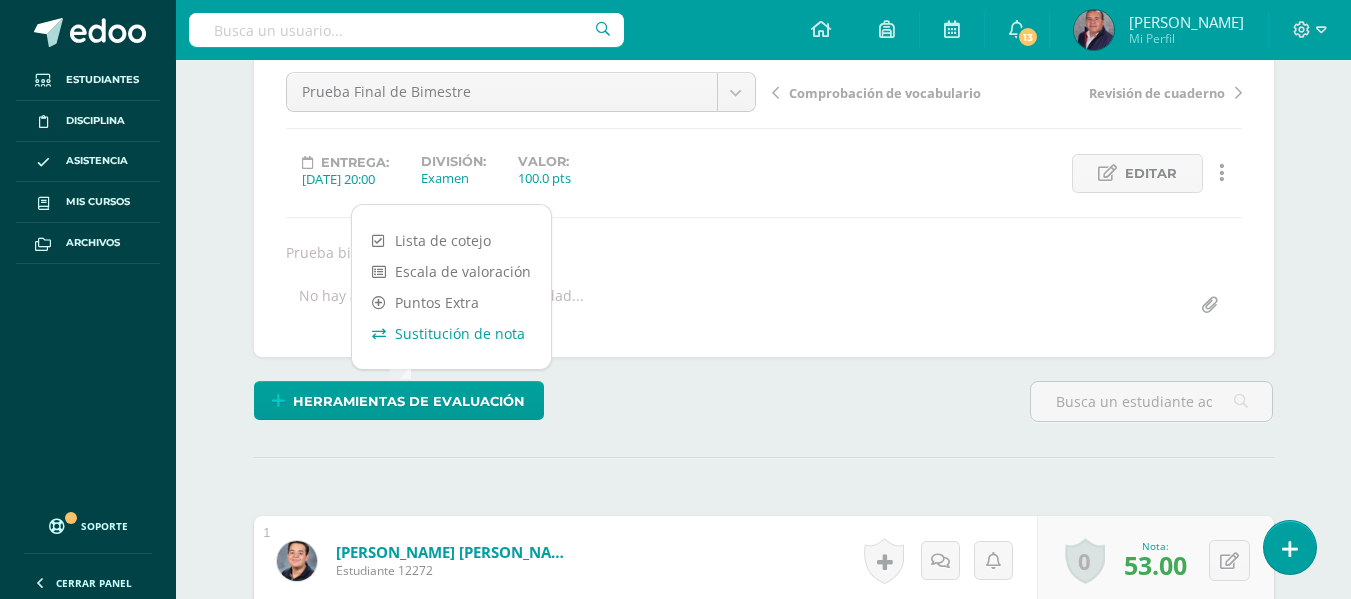 click on "Sustitución de nota" at bounding box center (451, 333) 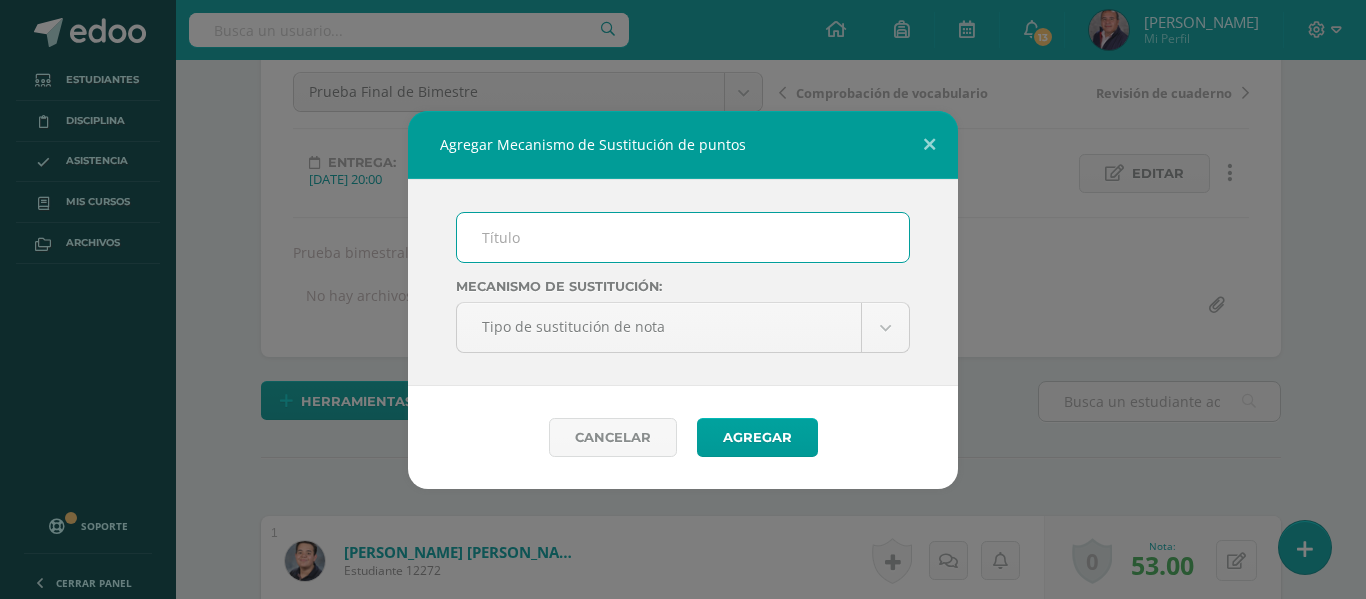click at bounding box center [683, 237] 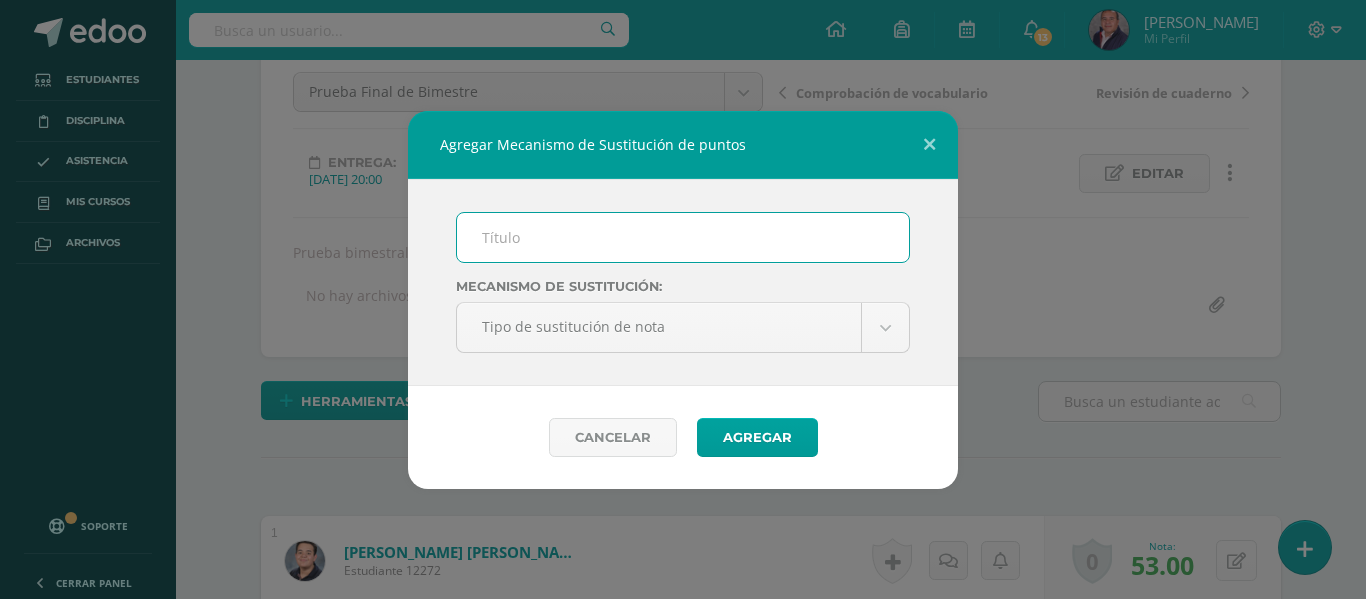 type on "PMA" 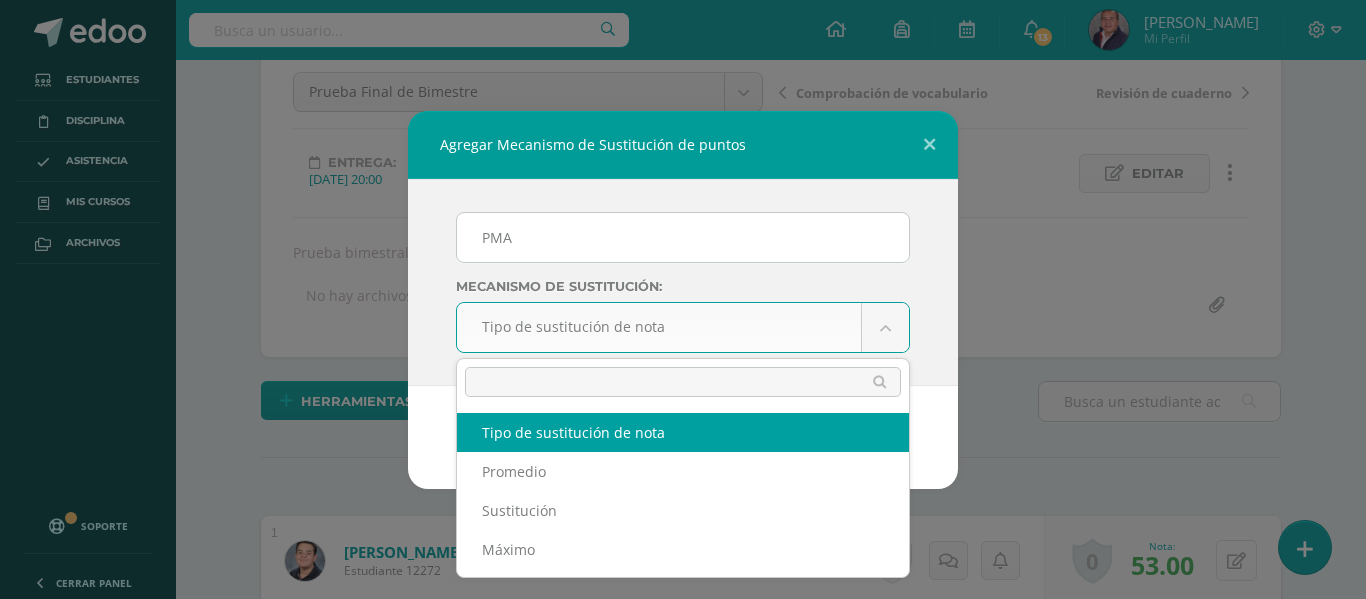 click on "Agregar Mecanismo de Sustitución de puntos
PMA Mecanismo de sustitución:     Tipo de sustitución de nota     Tipo de sustitución de nota Promedio Sustitución Máximo Cancelar Agregar Loading... Estudiantes Disciplina Asistencia Mis cursos Archivos Soporte
Centro de ayuda
Últimas actualizaciones
10+ Cerrar panel
Física Fundamental
III Curso
Secundaria
"A"
Actividades Estudiantes Planificación Dosificación
Física Fundamental
III Curso
Secundaria
"B"
Actividades Estudiantes Planificación Dosificación
Física
Actividades Estudiantes Planificación Actividades" at bounding box center (683, 1272) 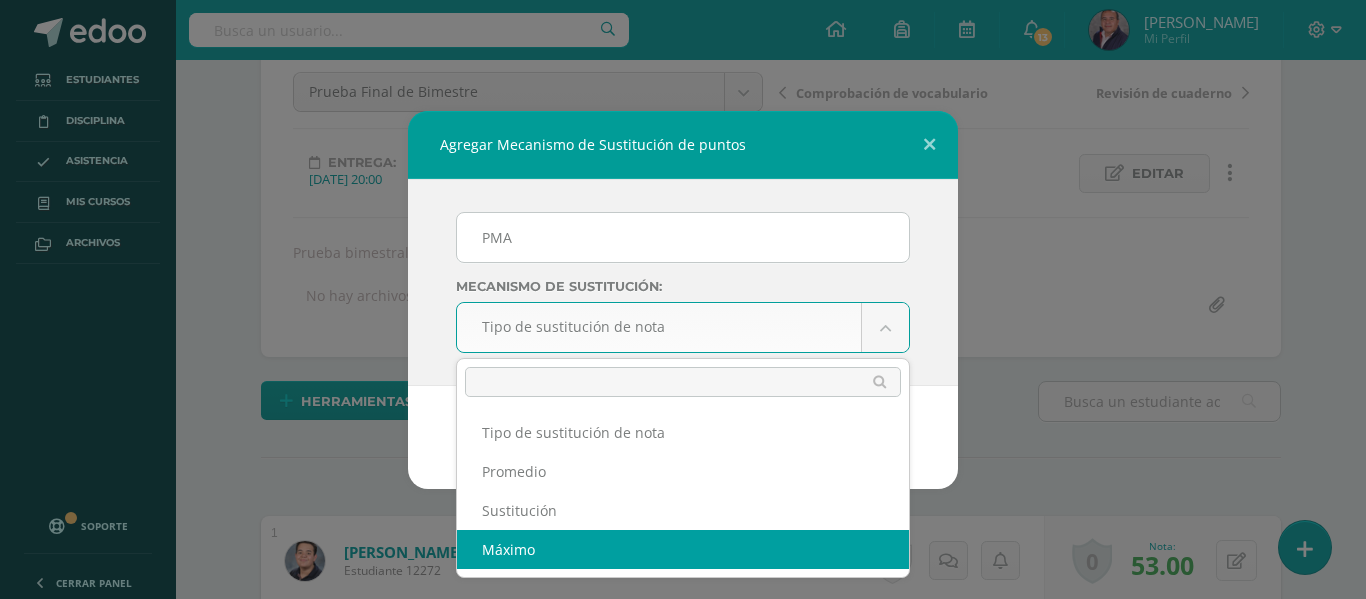 select on "maximum" 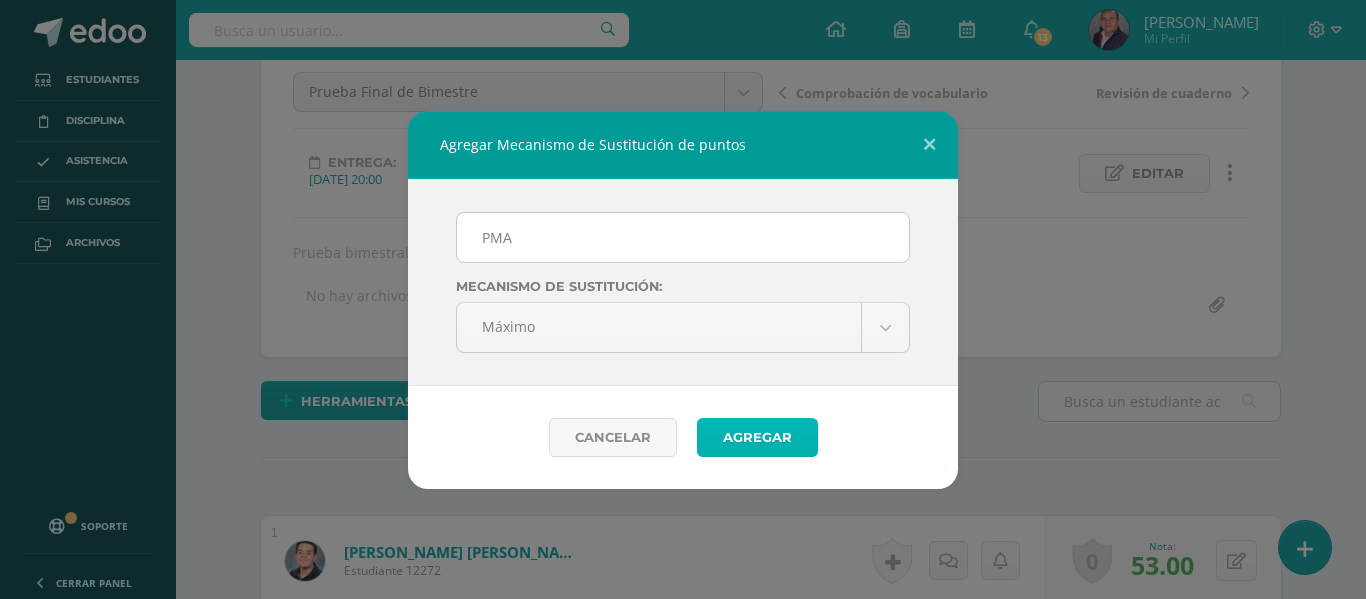 click on "Agregar" at bounding box center (757, 437) 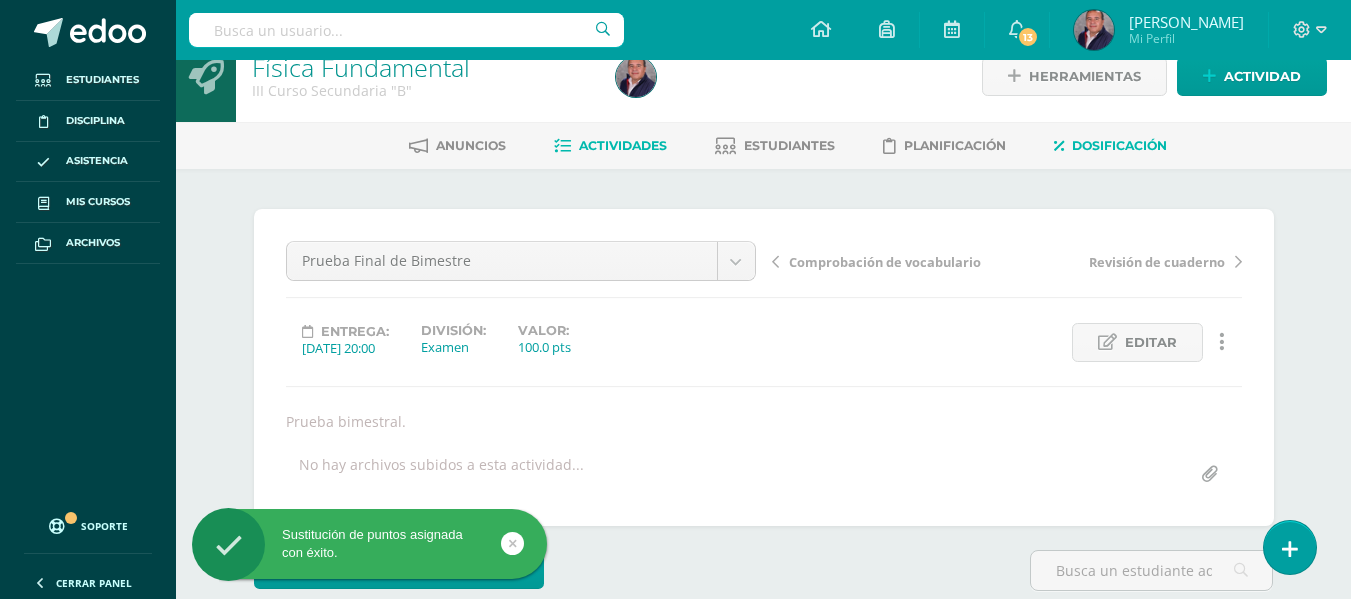 scroll, scrollTop: 30, scrollLeft: 0, axis: vertical 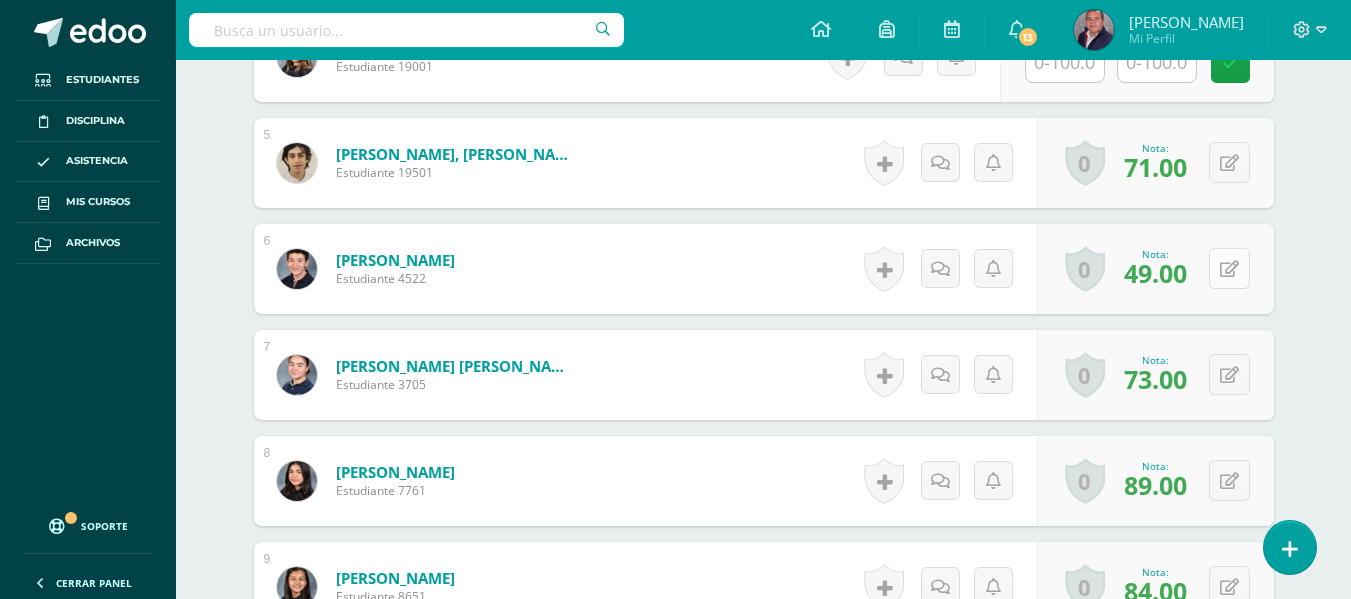 click at bounding box center (1229, 269) 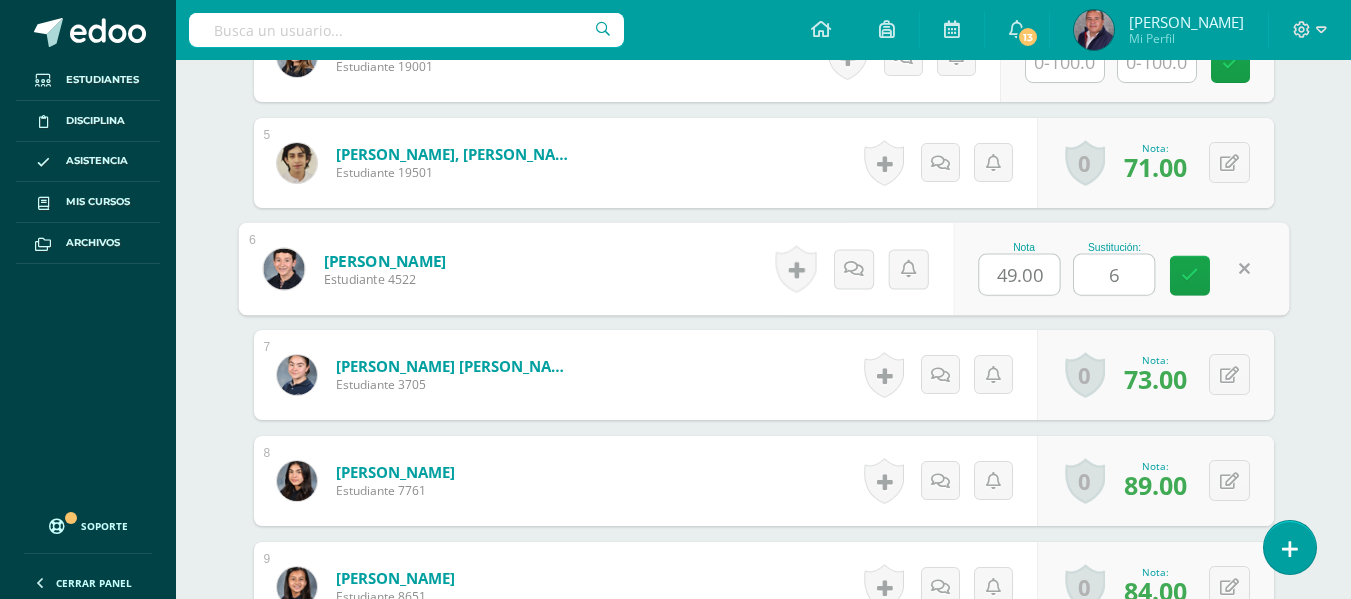 type on "60" 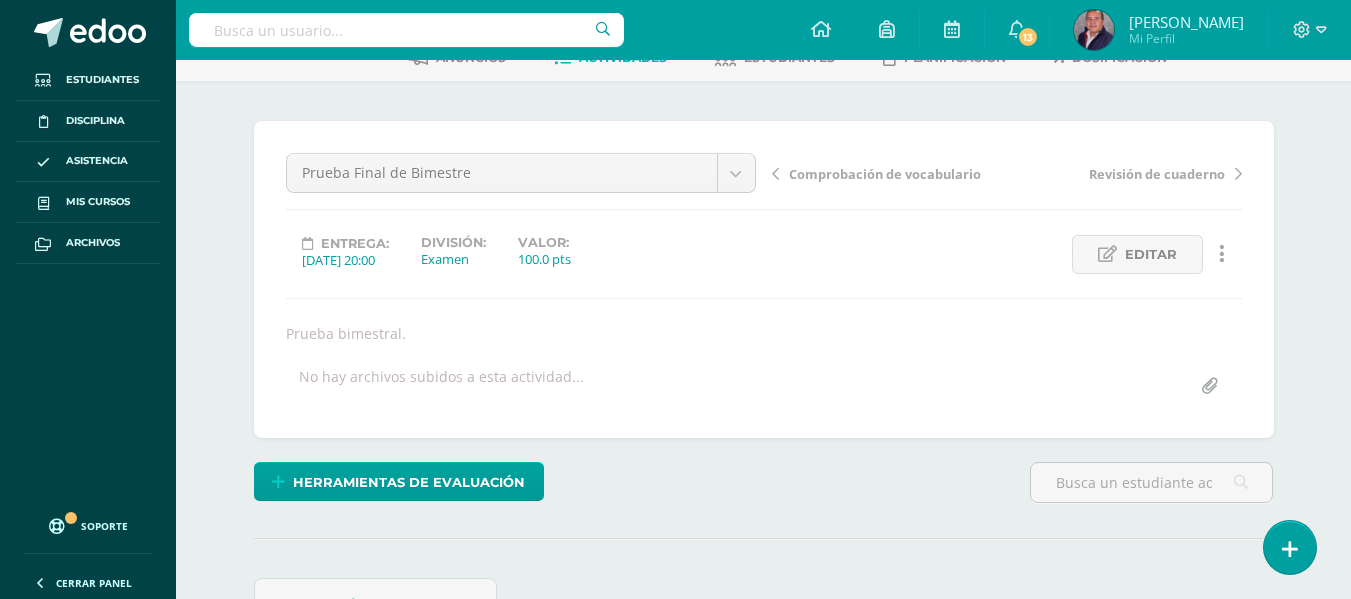 scroll, scrollTop: 0, scrollLeft: 0, axis: both 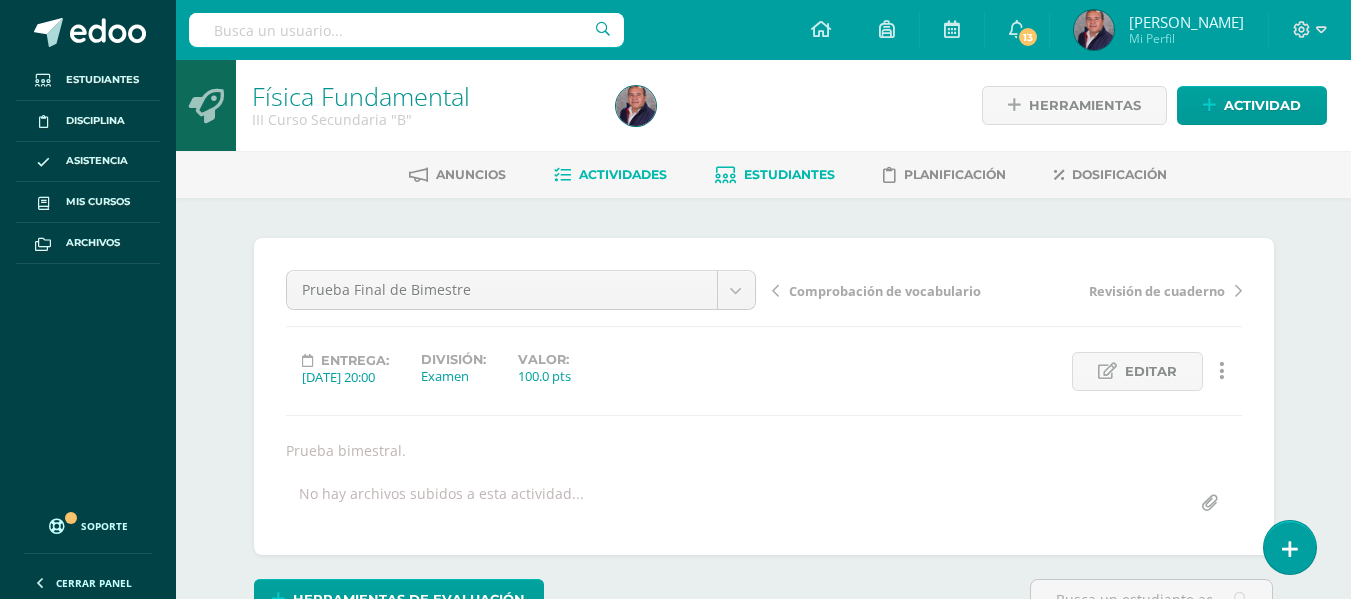 click on "Estudiantes" at bounding box center [789, 174] 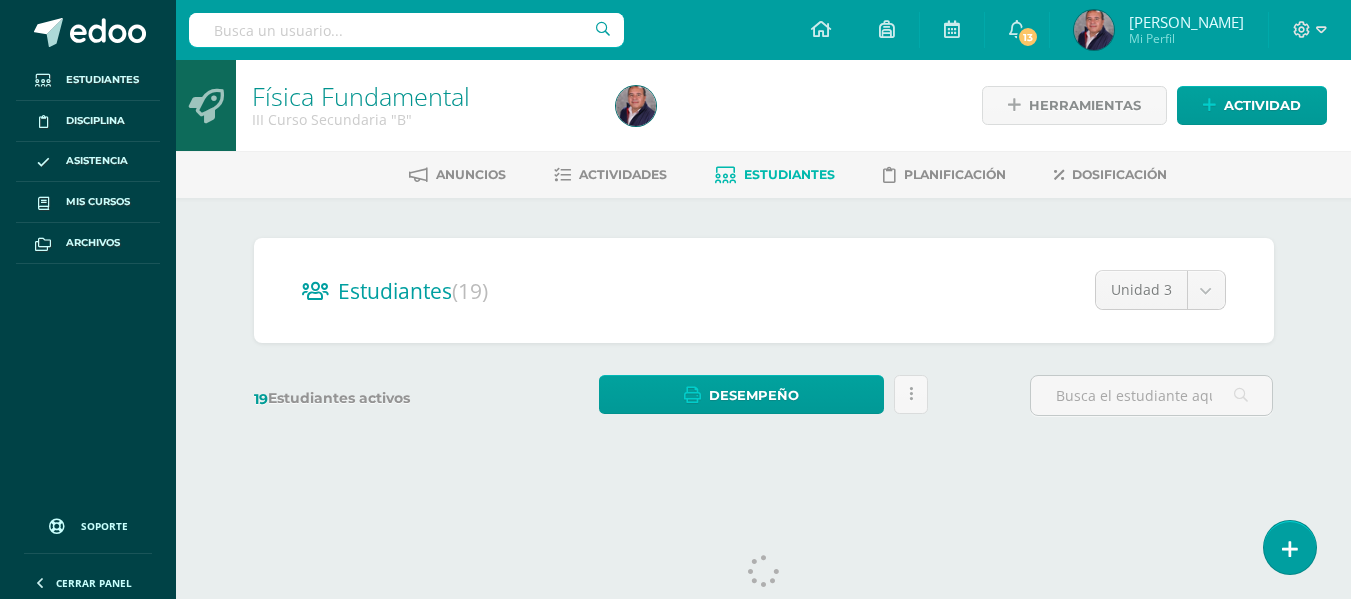 scroll, scrollTop: 0, scrollLeft: 0, axis: both 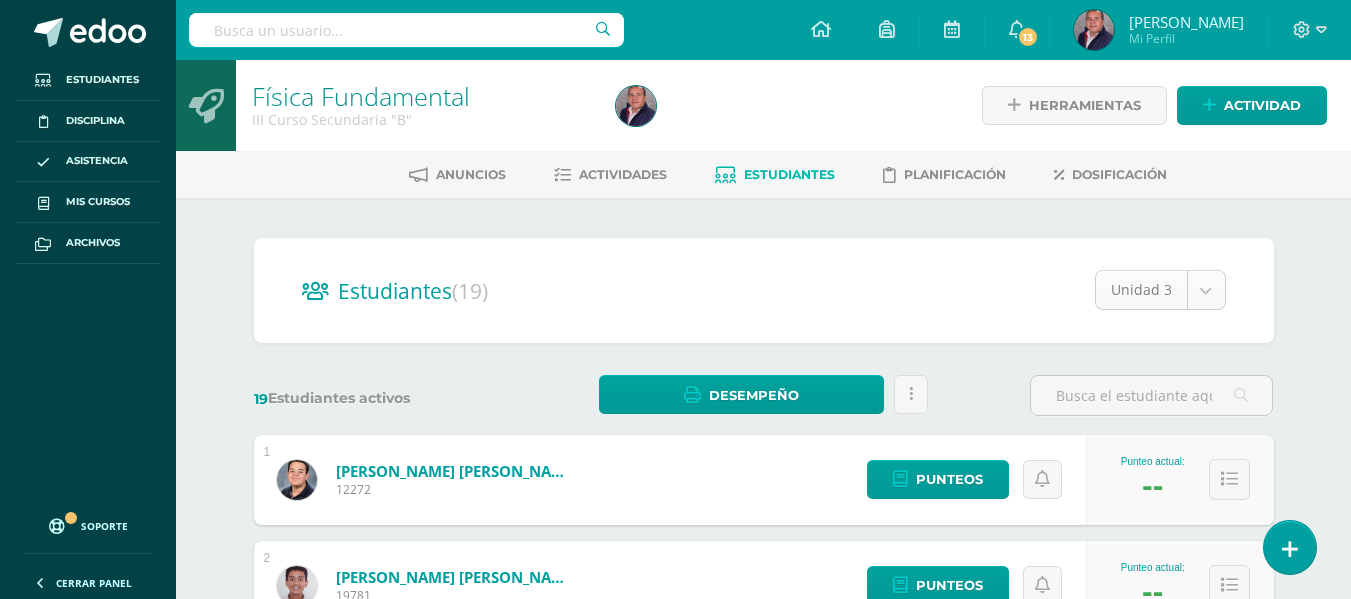 click on "Estudiantes Disciplina Asistencia Mis cursos Archivos Soporte
Centro de ayuda
Últimas actualizaciones
10+ Cerrar panel
Física Fundamental
III Curso
Secundaria
"A"
Actividades Estudiantes Planificación Dosificación
Física Fundamental
III Curso
Secundaria
"B"
Actividades Estudiantes Planificación Dosificación
Física
IV Curso
Secundaria
"A"
Actividades Estudiantes Planificación Dosificación
Física
Actividades Estudiantes Planificación Dosificación 13 1" at bounding box center (675, 802) 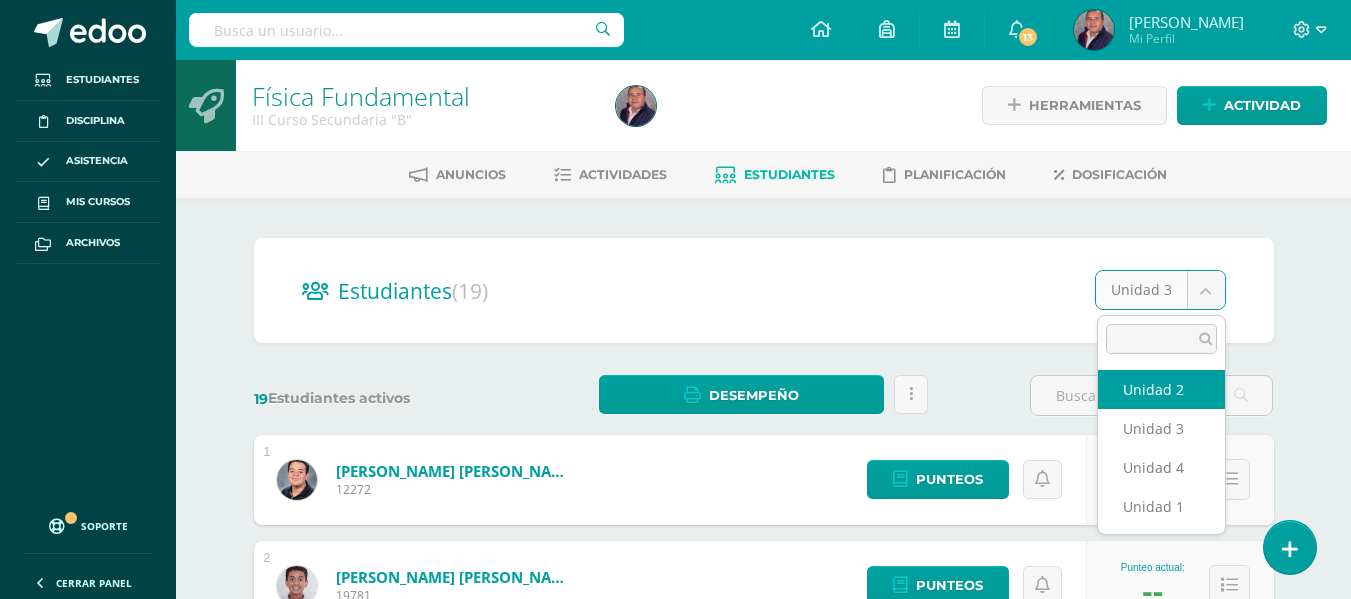 select on "/dashboard/teacher/section/4912/students/?unit=208587" 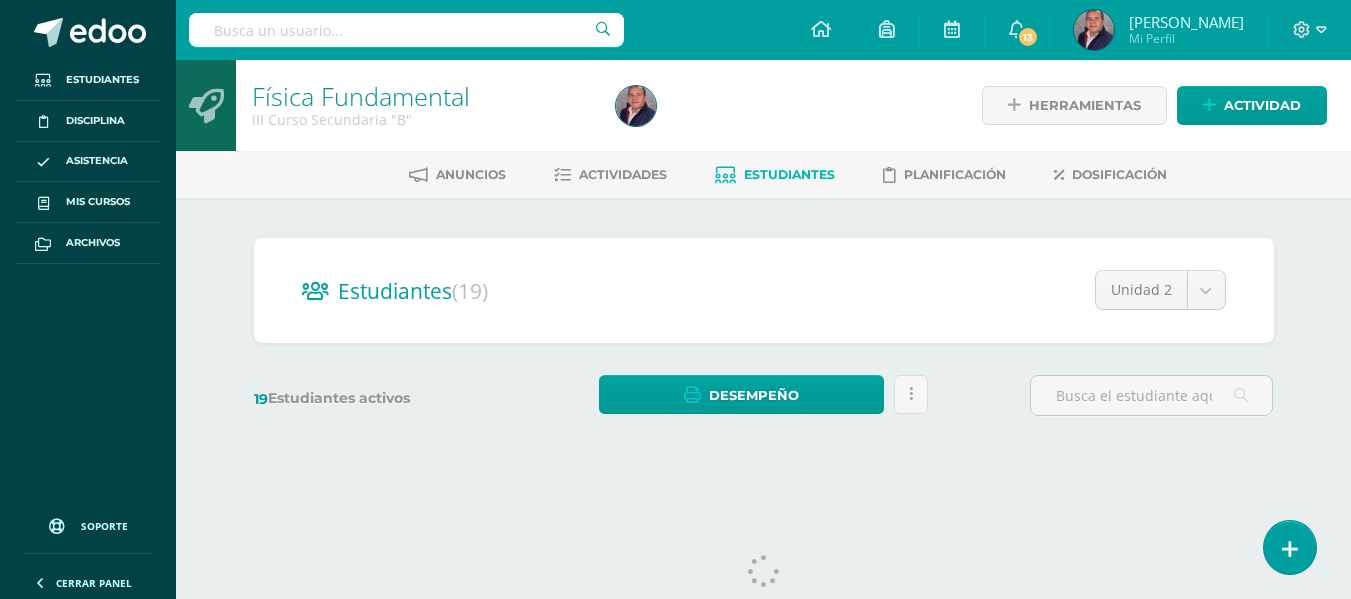 scroll, scrollTop: 0, scrollLeft: 0, axis: both 